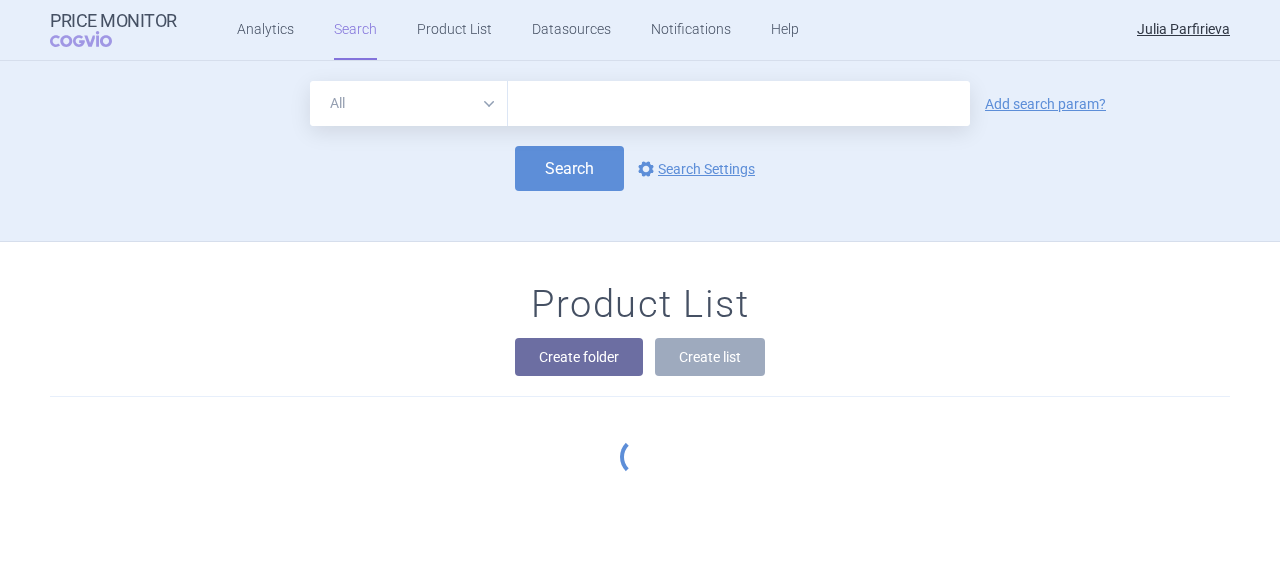 scroll, scrollTop: 0, scrollLeft: 0, axis: both 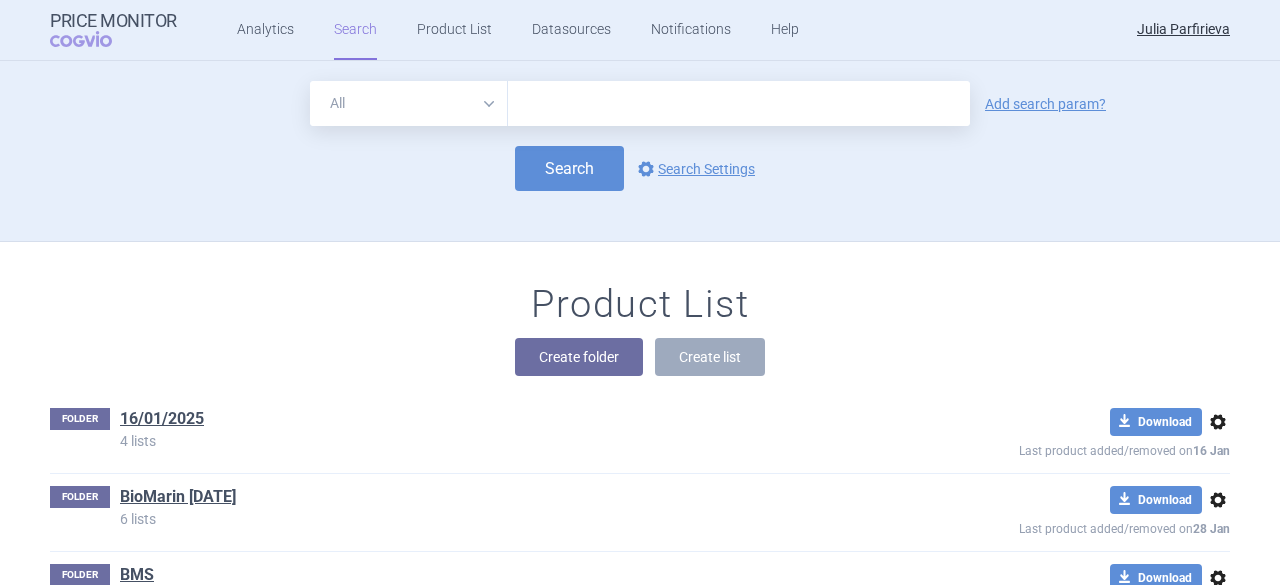 click at bounding box center [739, 103] 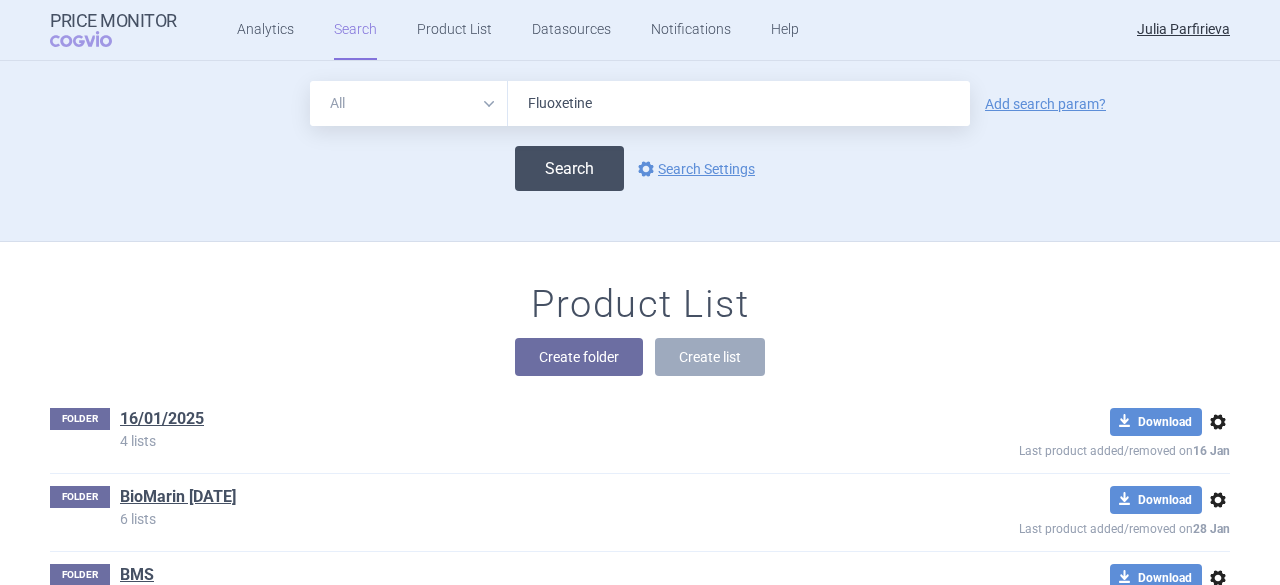 click on "Search" at bounding box center [569, 168] 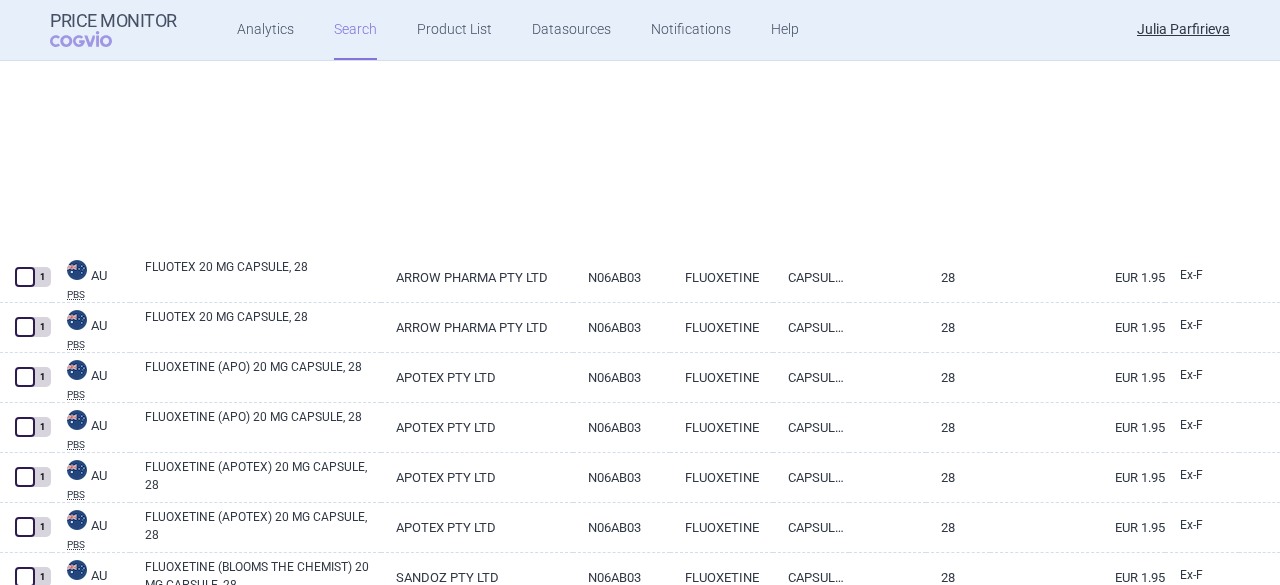 scroll, scrollTop: 0, scrollLeft: 0, axis: both 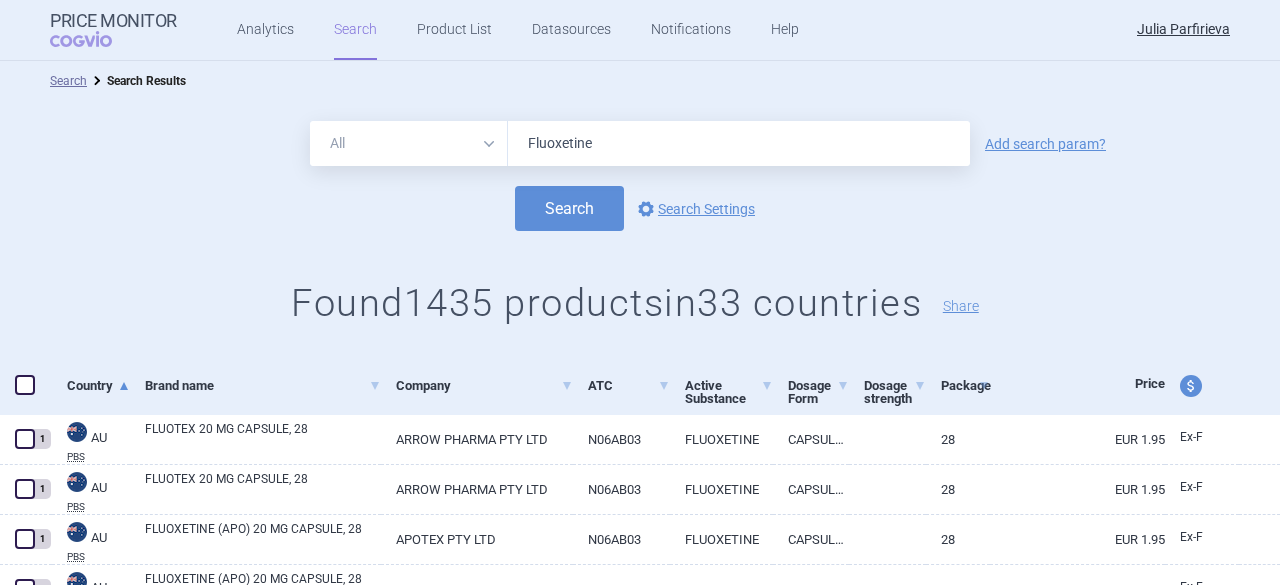 click on "price and currency" at bounding box center [1191, 386] 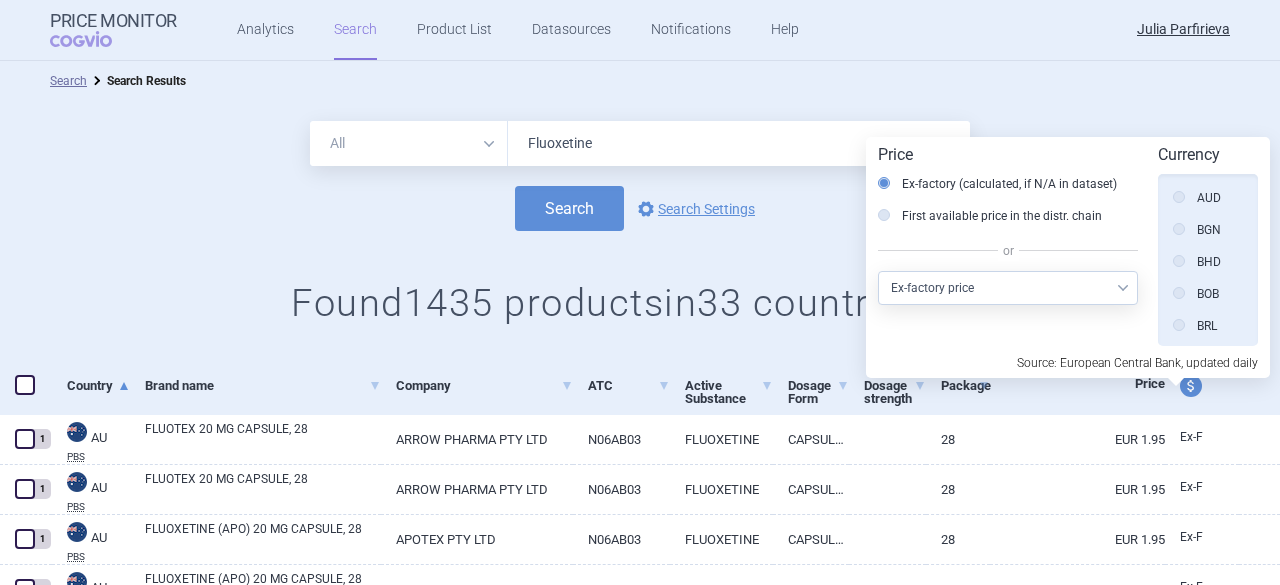 scroll, scrollTop: 0, scrollLeft: 0, axis: both 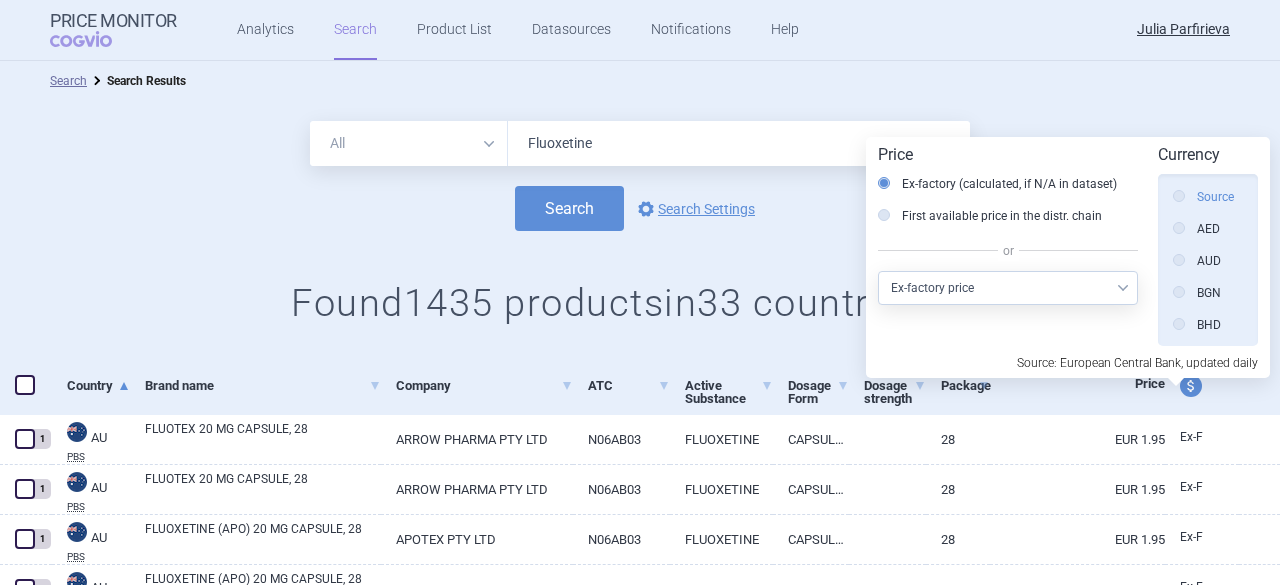 click on "Source" at bounding box center (1203, 197) 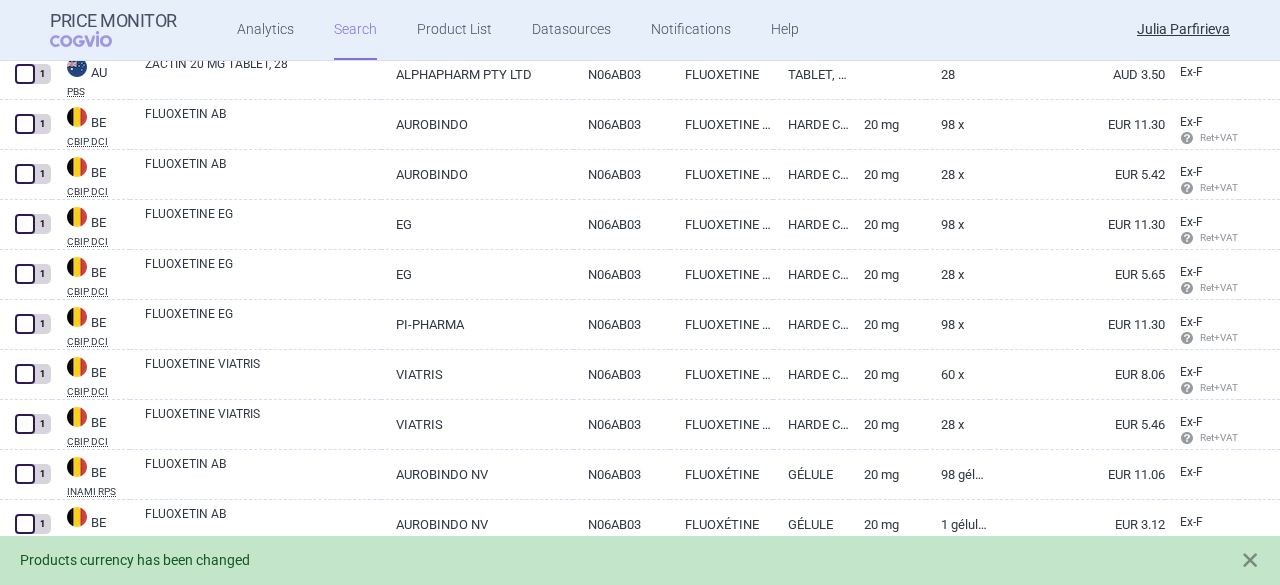 scroll, scrollTop: 1100, scrollLeft: 0, axis: vertical 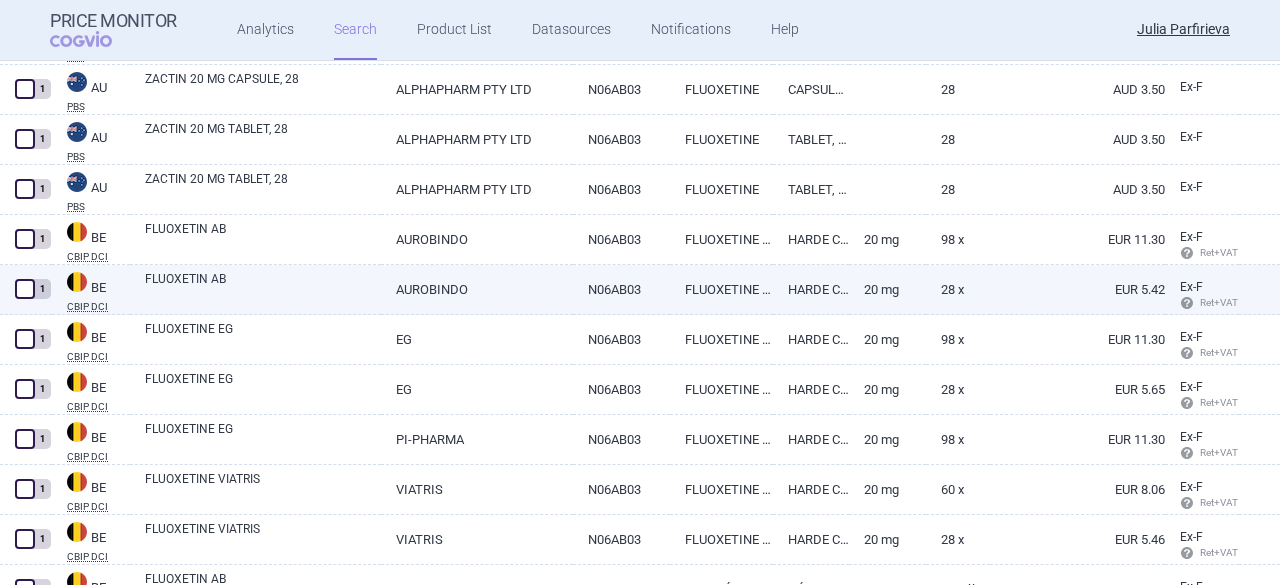 click on "Ex-F" at bounding box center [1191, 287] 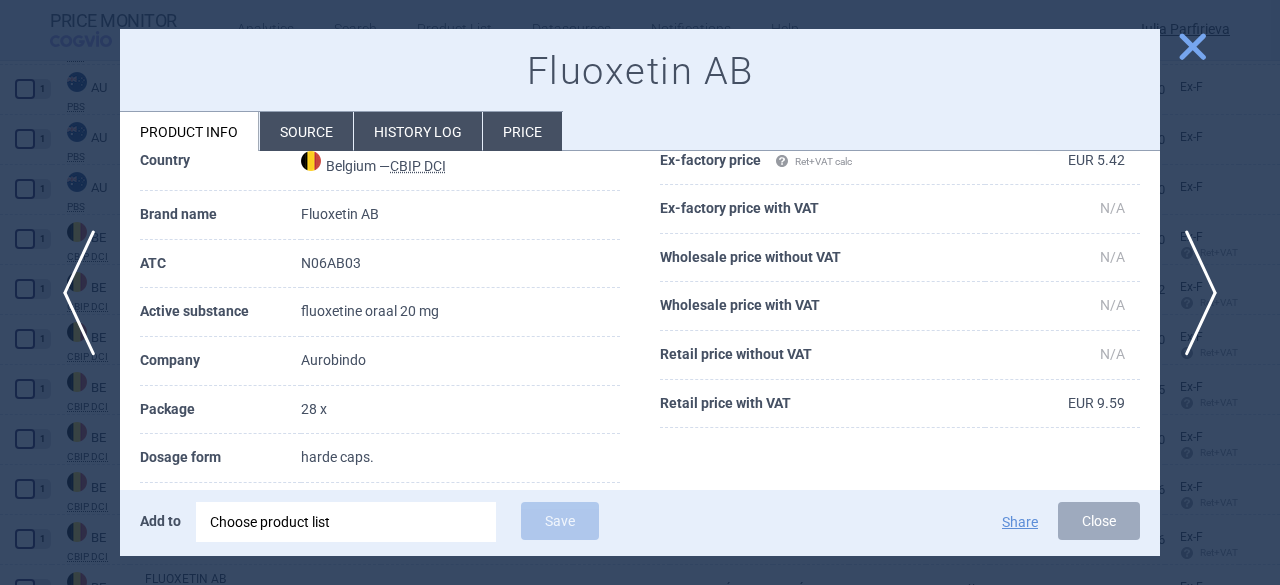 scroll, scrollTop: 0, scrollLeft: 0, axis: both 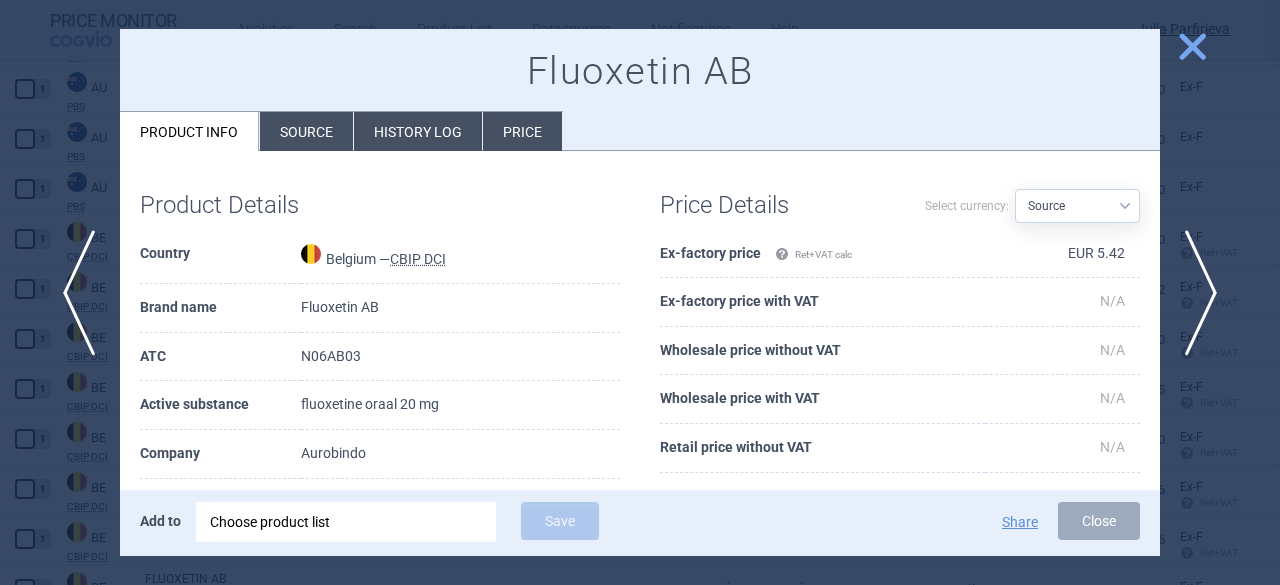 click on "History log" at bounding box center [418, 131] 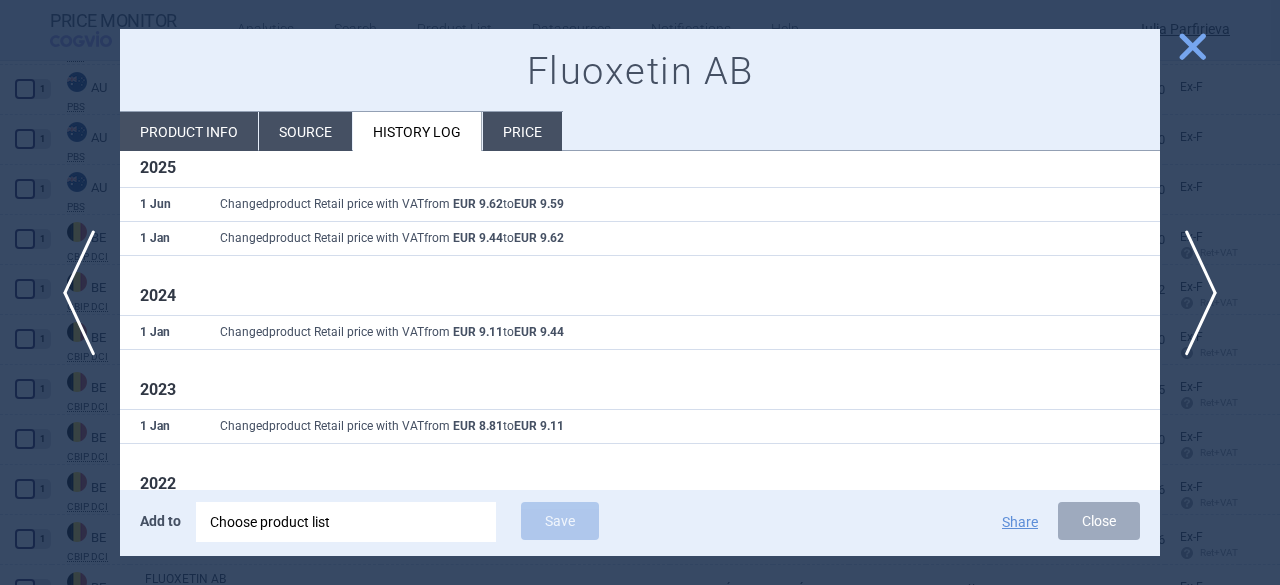 scroll, scrollTop: 0, scrollLeft: 0, axis: both 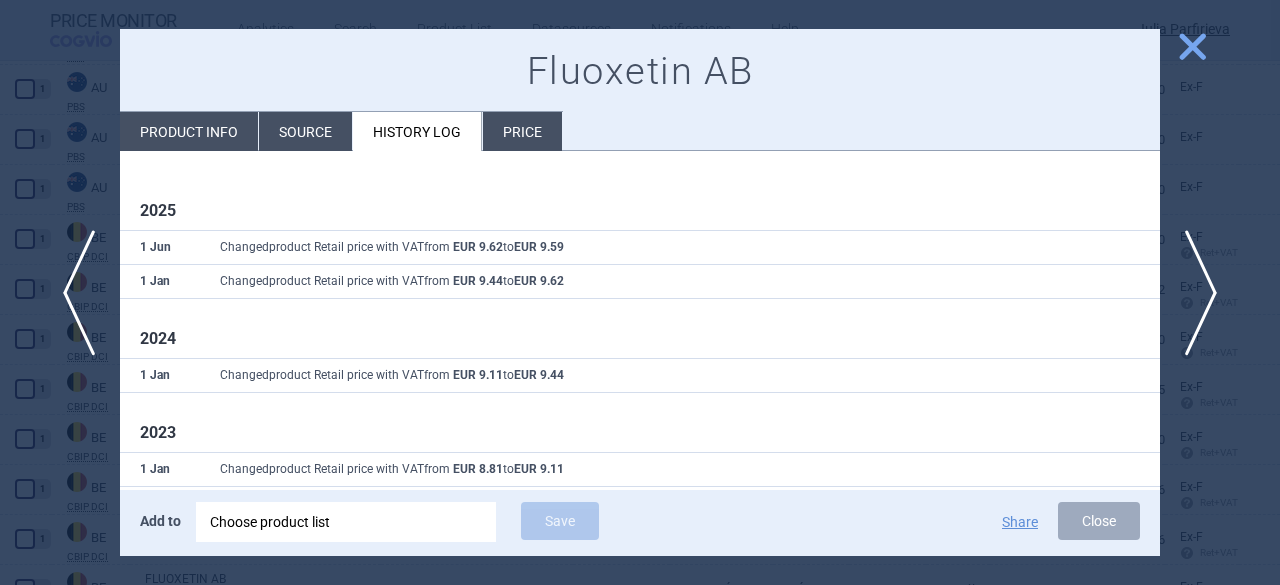 click on "1 [DATE] Changed product Retail price with VAT from EUR [PRICE] to EUR [PRICE] 1 [DATE] Changed product Retail price with VAT from EUR [PRICE] to EUR [PRICE] 2024 1 [DATE] Changed product Retail price with VAT from EUR [PRICE] to EUR [PRICE] 2023 1 [DATE] Changed product Retail price with VAT from EUR [PRICE] to EUR [PRICE] 2022 1 [DATE] Changed product Retail price with VAT from EUR [PRICE] to EUR [PRICE] 1 [DATE] Set product company to Aurobindo 1 [DATE] Set product Retail price with VAT to EUR [PRICE]" at bounding box center [640, 424] 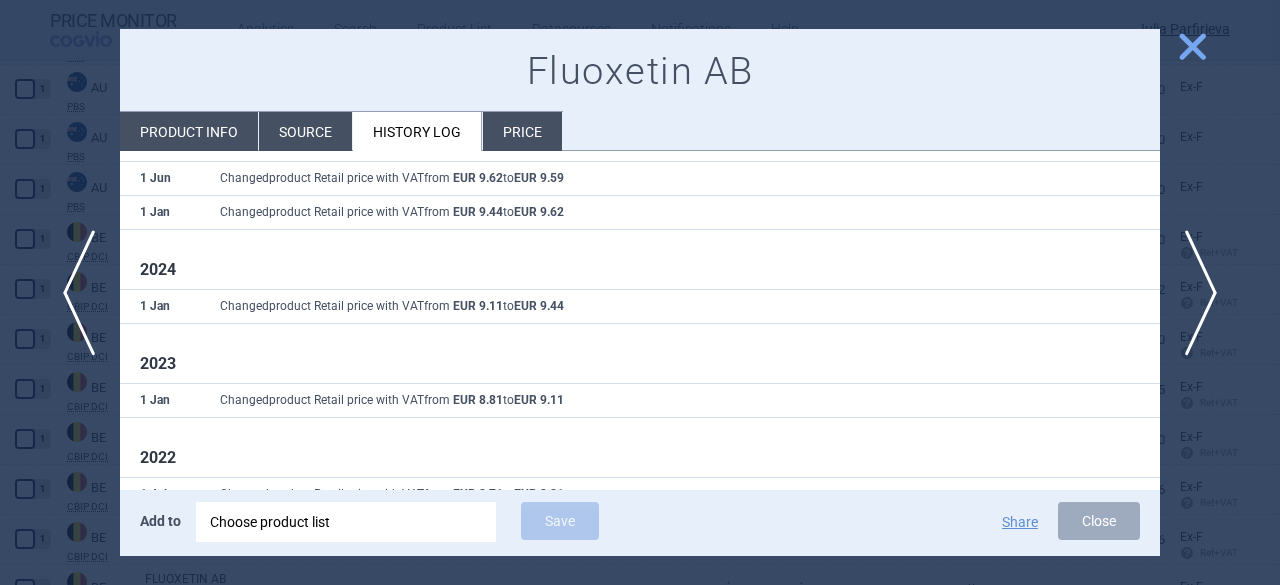 scroll, scrollTop: 100, scrollLeft: 0, axis: vertical 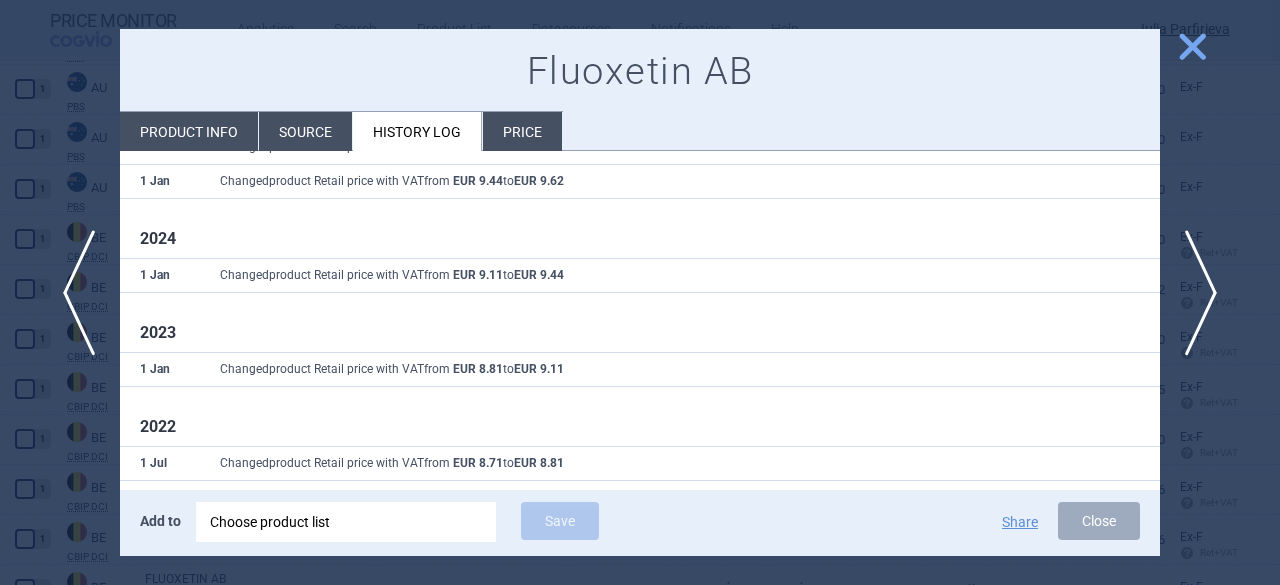 click on "Price" at bounding box center (522, 131) 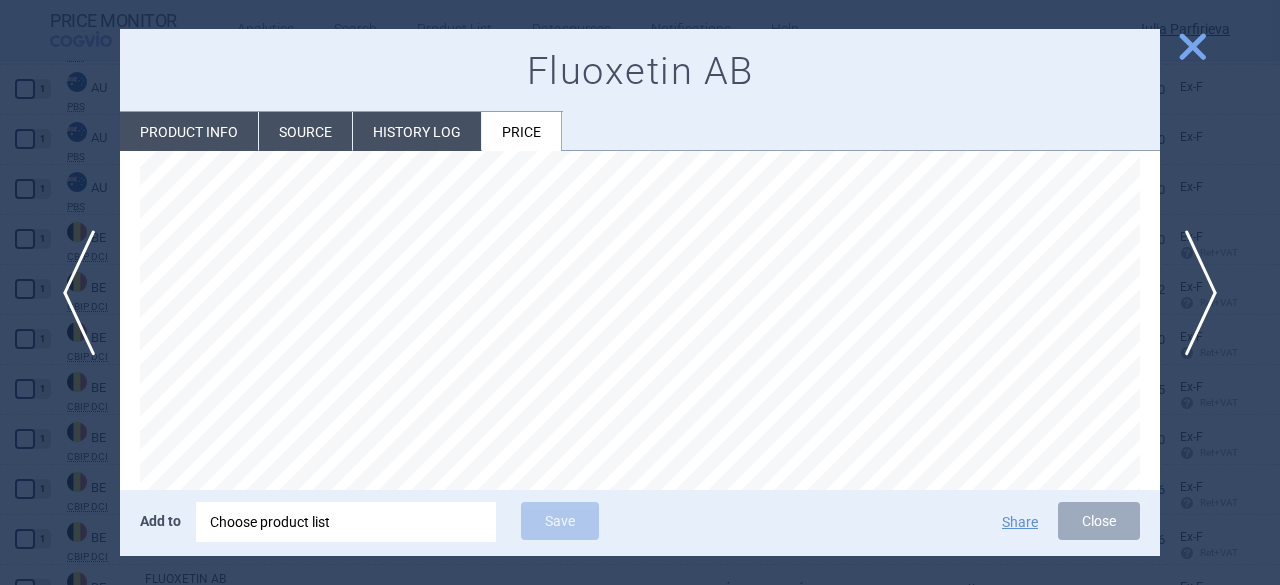 scroll, scrollTop: 0, scrollLeft: 0, axis: both 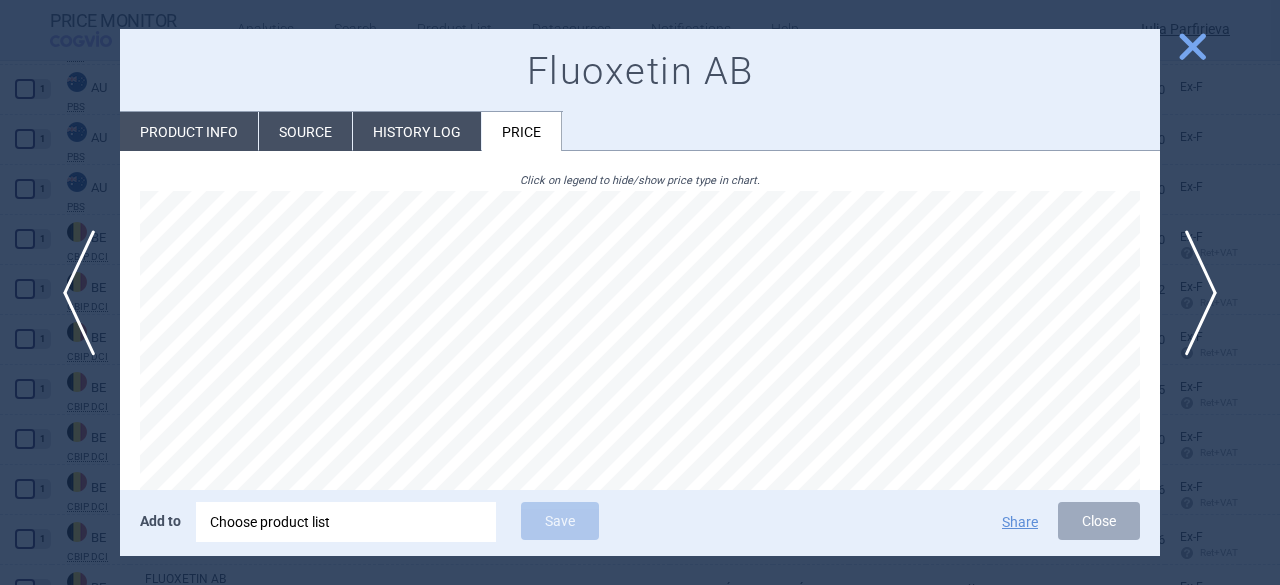 click on "Price" at bounding box center [522, 131] 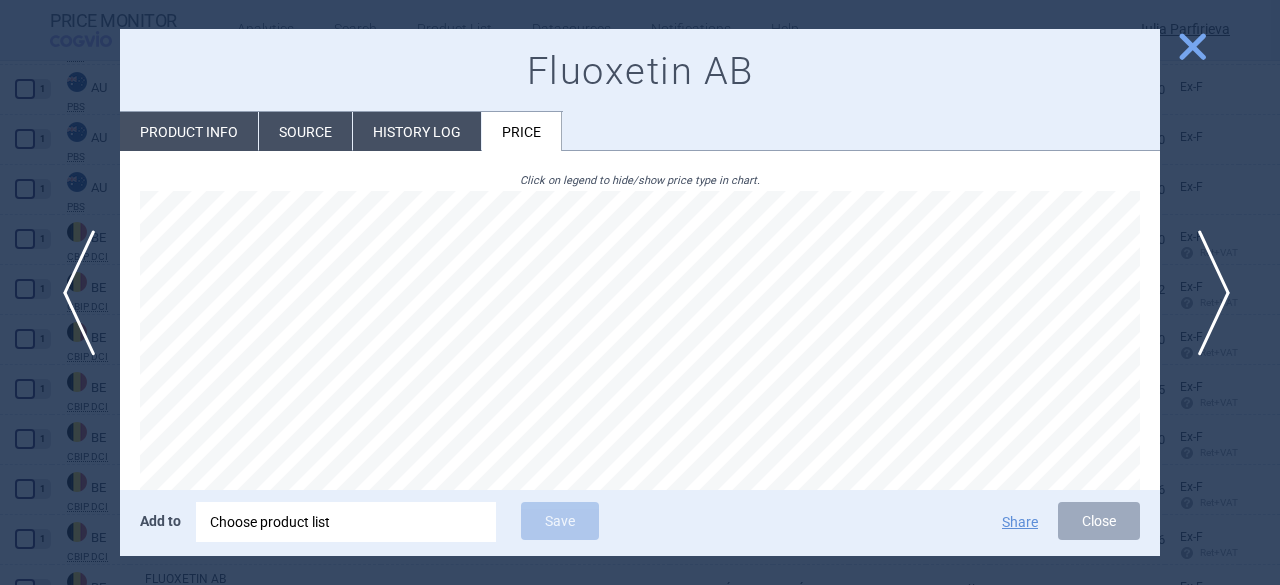 click on "next" at bounding box center [1207, 293] 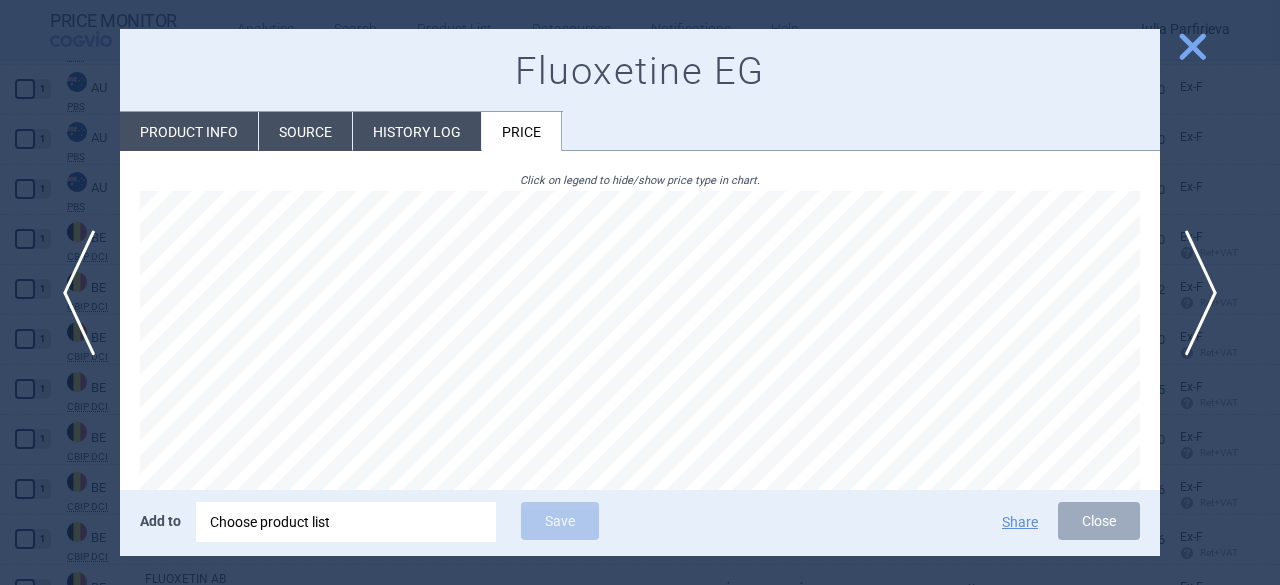 click on "close" at bounding box center (1192, 46) 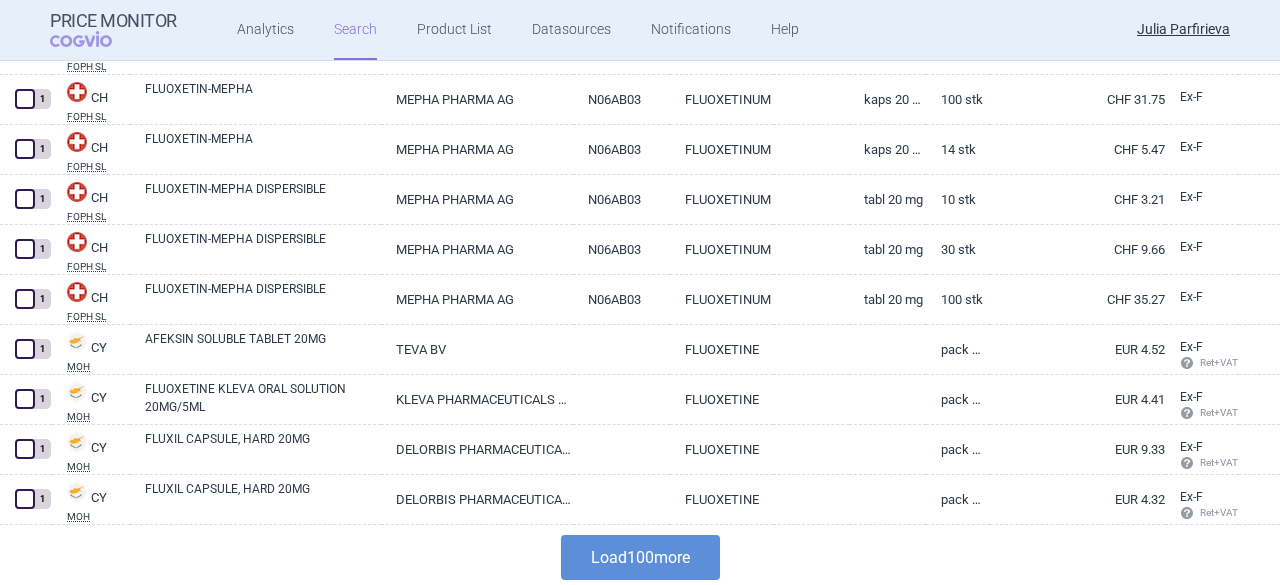 scroll, scrollTop: 4895, scrollLeft: 0, axis: vertical 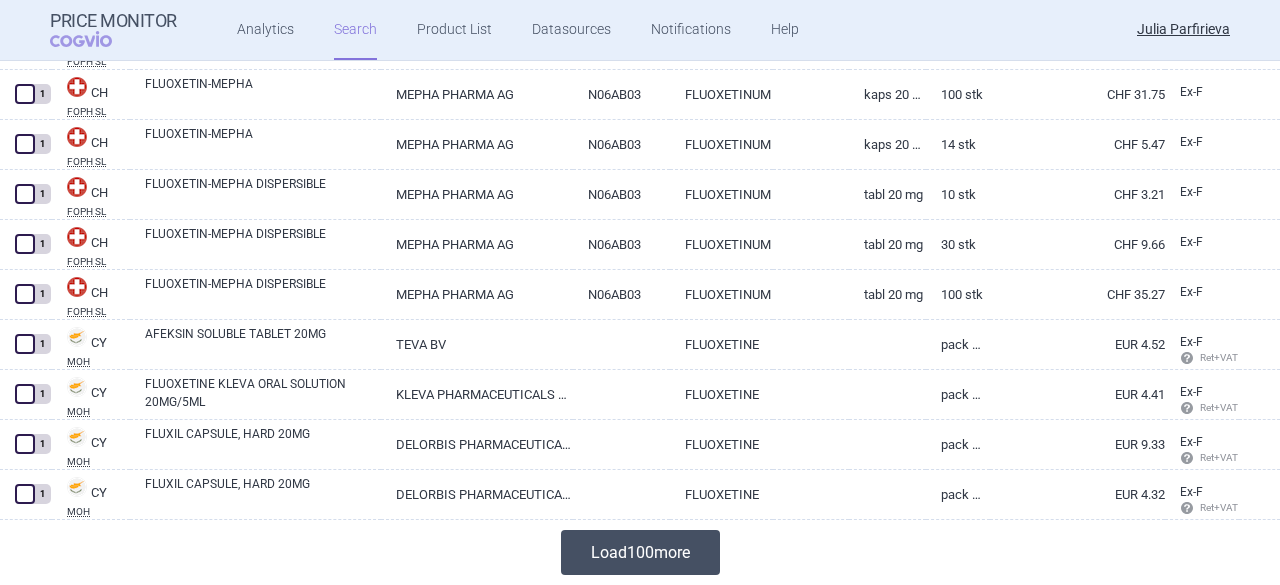 click on "Load  100  more" at bounding box center [640, 552] 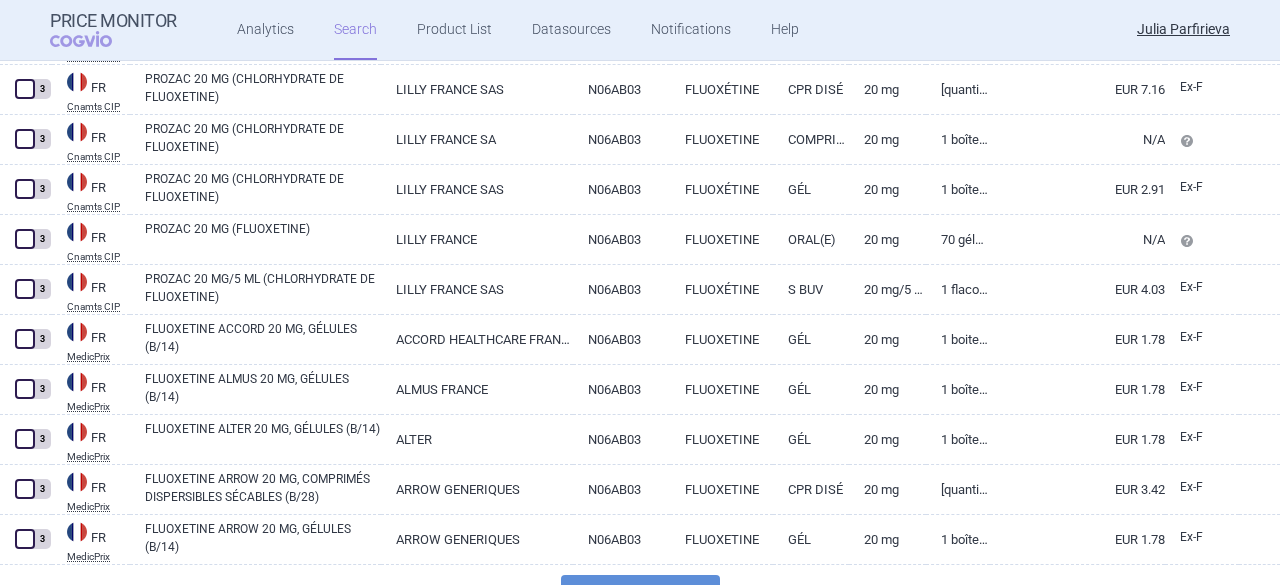 scroll, scrollTop: 9895, scrollLeft: 0, axis: vertical 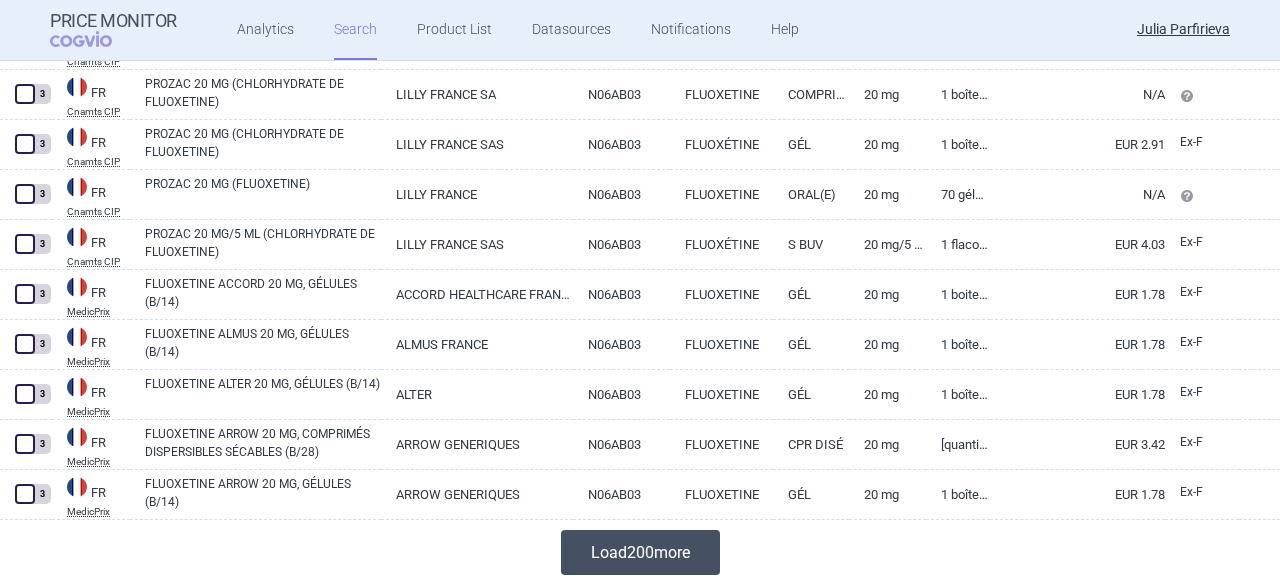 click on "Load  200  more" at bounding box center (640, 552) 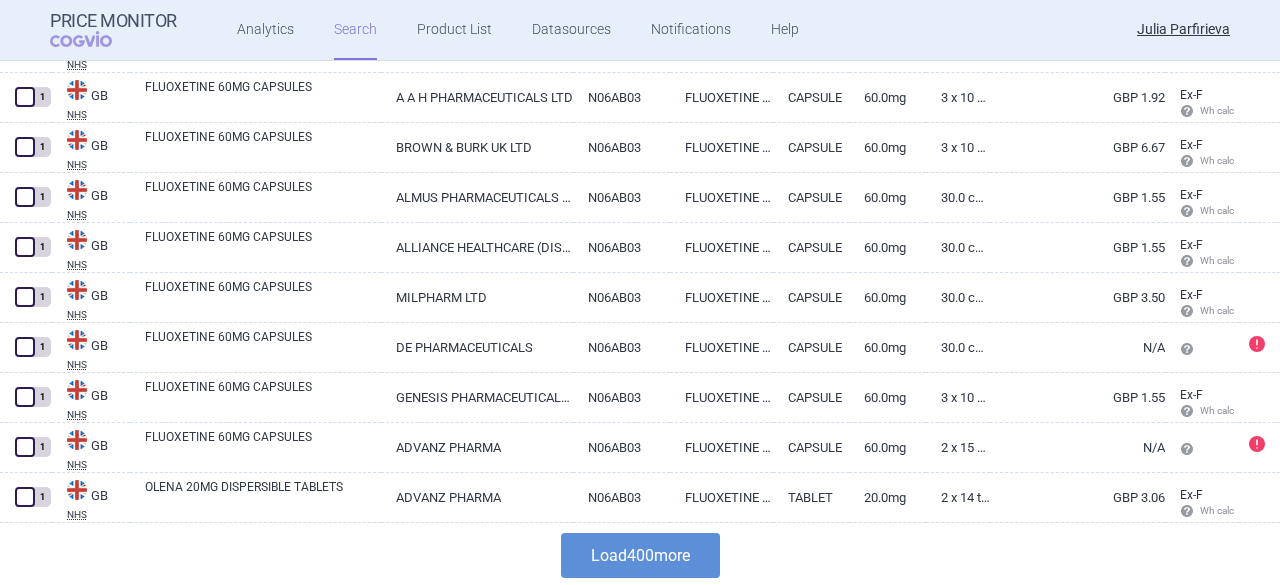 scroll, scrollTop: 19895, scrollLeft: 0, axis: vertical 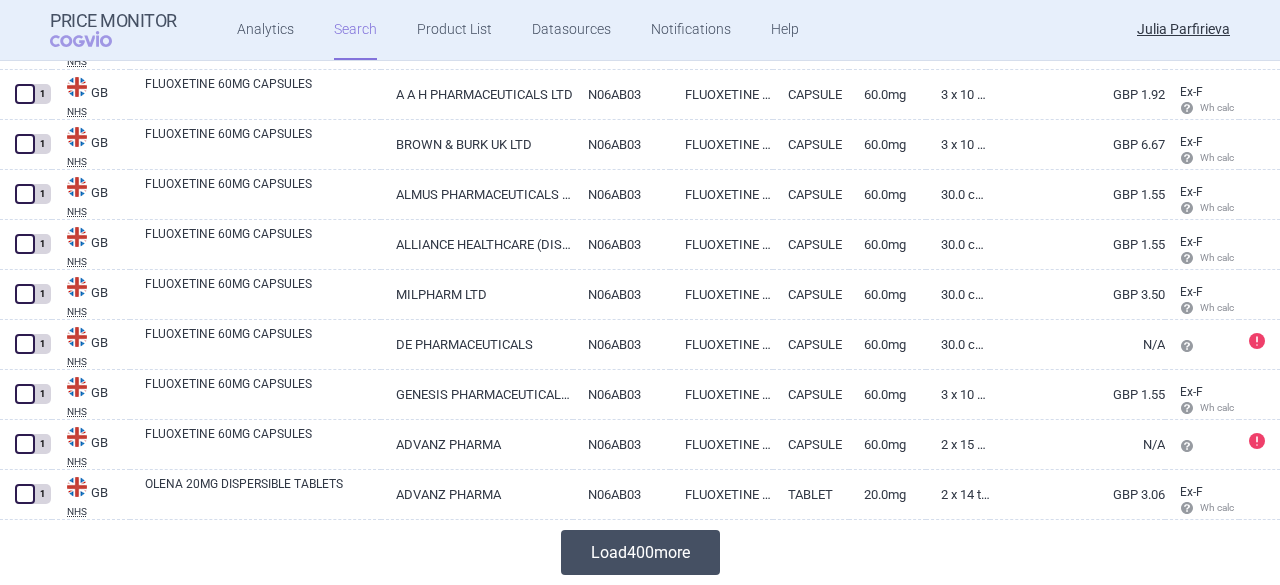 click on "Load  400  more" at bounding box center [640, 552] 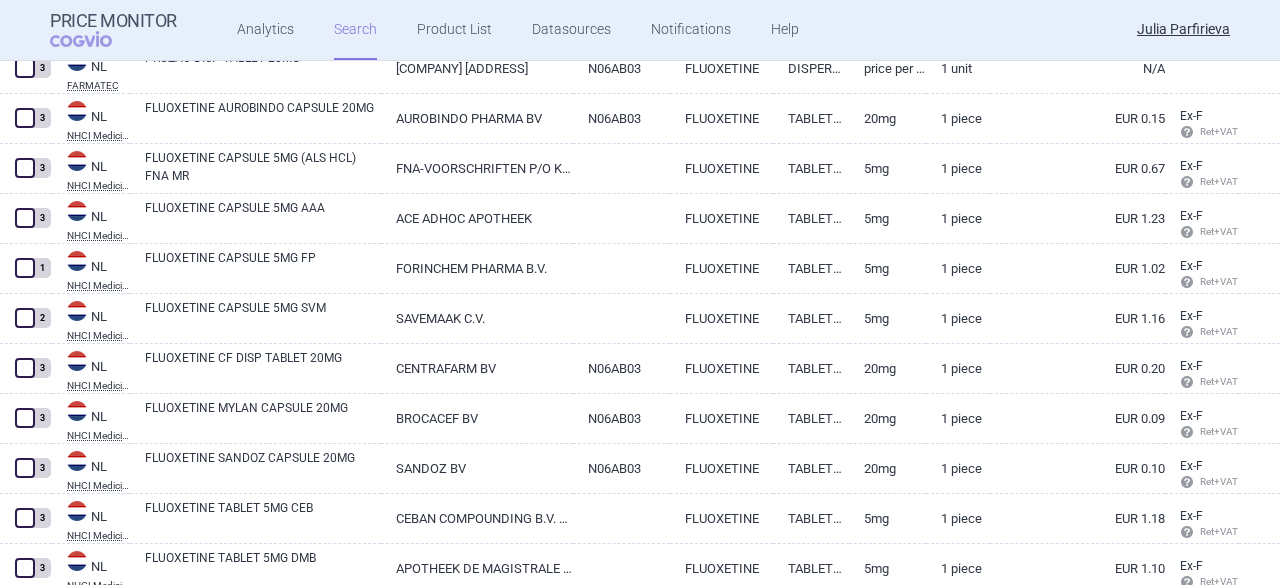 scroll, scrollTop: 30995, scrollLeft: 0, axis: vertical 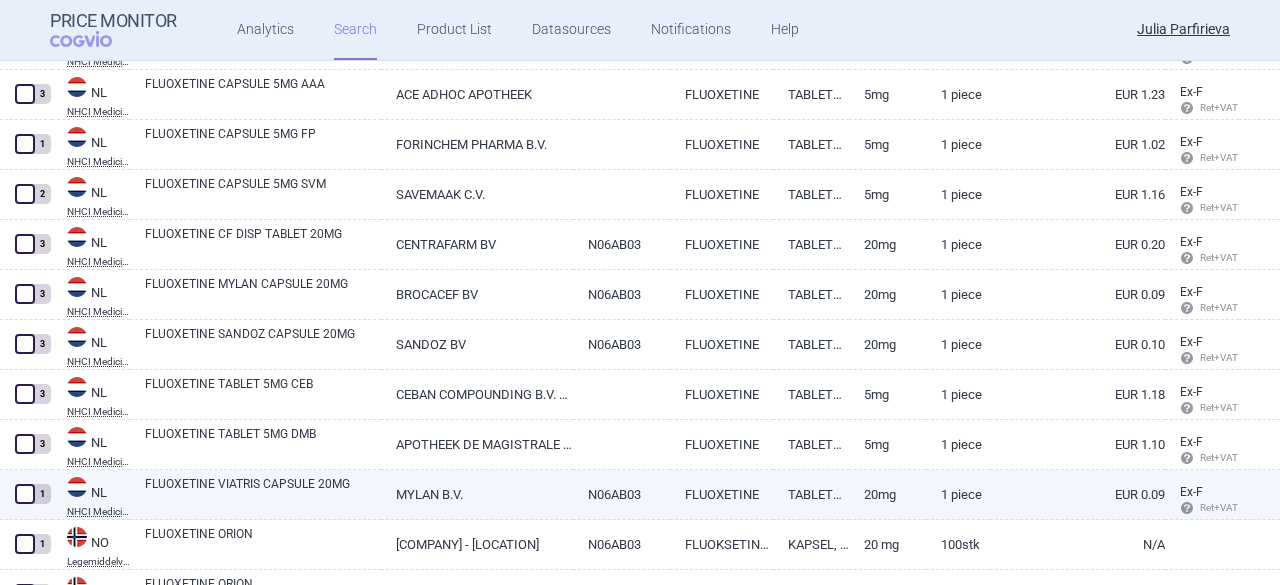 click on "Ex-F" at bounding box center (1191, 492) 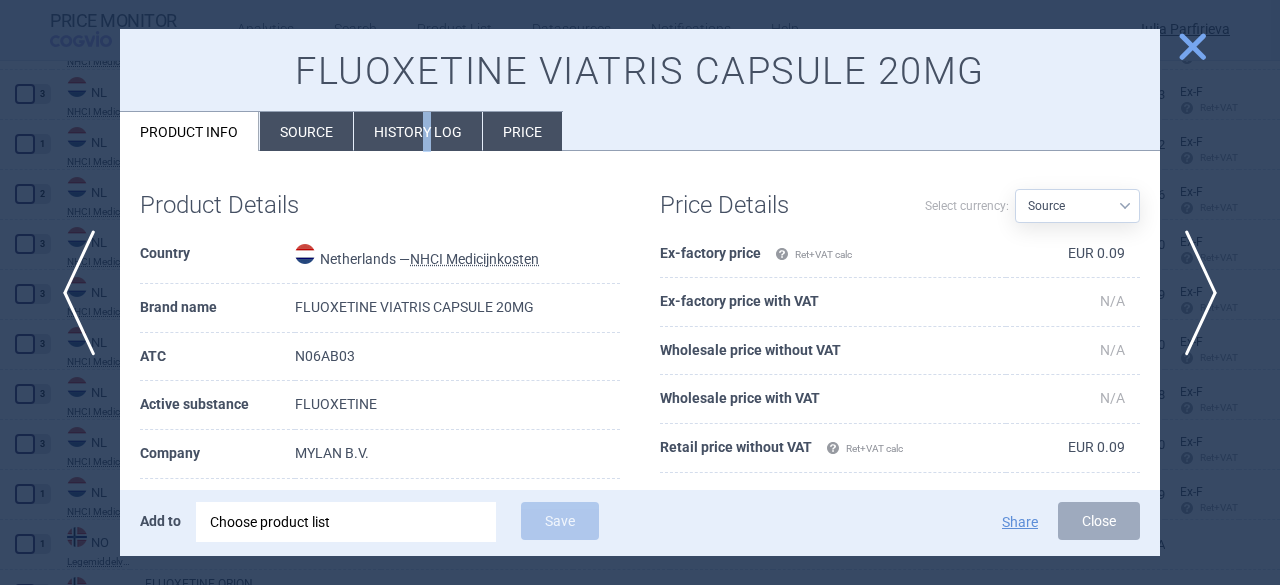 click on "History log" at bounding box center [418, 131] 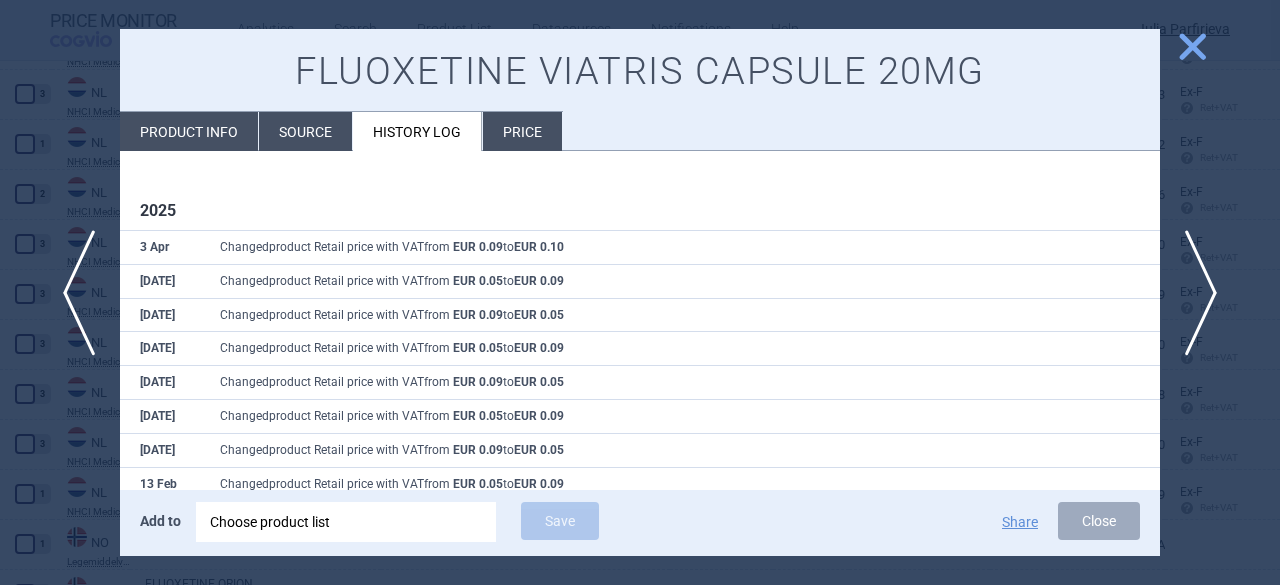 click on "[DATE] [MONTH] Changed product Retail price with VAT from EUR [PRICE] to EUR [PRICE] [MONTH] Changed product Retail price with VAT from EUR [PRICE] to EUR [PRICE] [MONTH] Changed product Retail price with VAT from EUR [PRICE] to EUR [PRICE] [MONTH] Changed product Retail price with VAT from EUR [PRICE] to EUR [PRICE] [MONTH] Changed product Retail price with VAT from EUR [PRICE] to EUR [PRICE] [MONTH] Changed product Retail price with VAT from EUR [PRICE] to EUR [PRICE] [MONTH] Changed product Retail price with VAT from EUR [PRICE] to EUR [PRICE] [MONTH] Changed product Retail price with VAT from EUR [PRICE] to EUR [PRICE] [MONTH] Changed product Retail price with VAT from EUR [PRICE] to EUR [PRICE] [MONTH] Changed product Retail price with VAT from EUR [PRICE] to EUR [PRICE] [MONTH] Changed product Retail price with VAT from EUR [PRICE] to EUR [PRICE] [YEAR] [MONTH] Changed product Retail price with VAT from EUR [PRICE] to EUR [PRICE] [MONTH] Changed product" at bounding box center (640, 553) 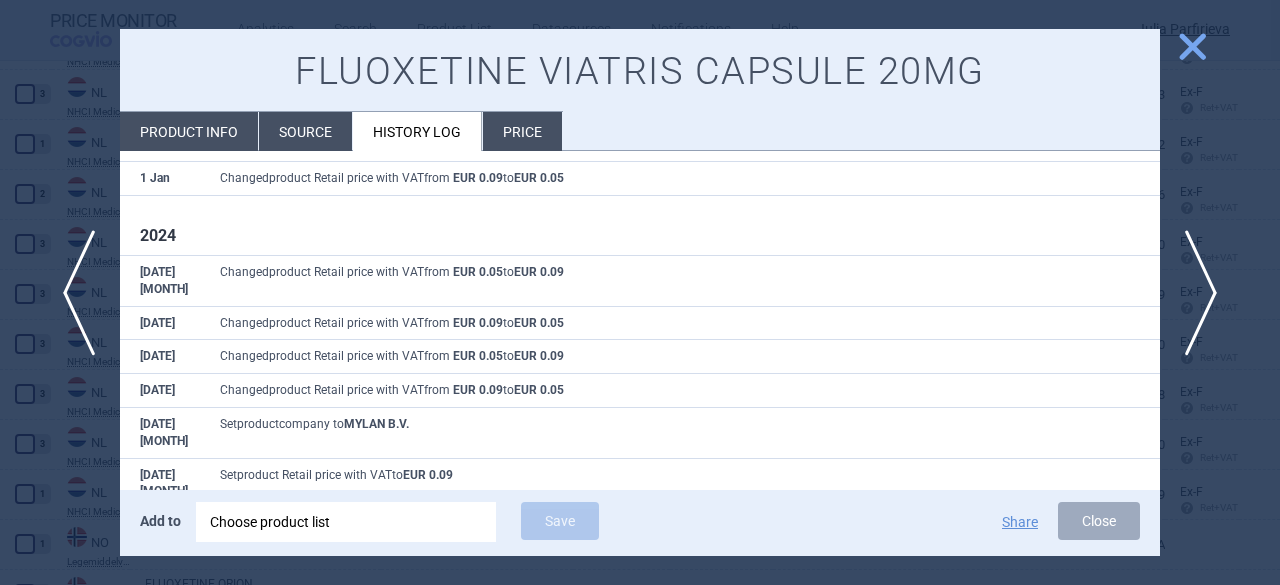 scroll, scrollTop: 409, scrollLeft: 0, axis: vertical 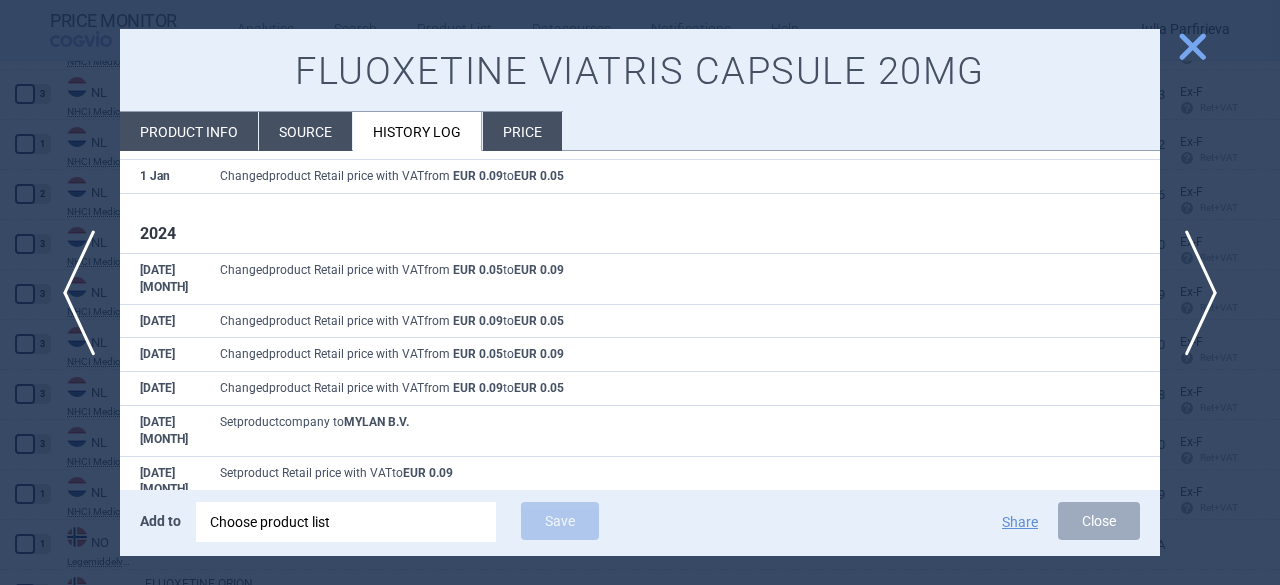 click on "close" at bounding box center [1192, 46] 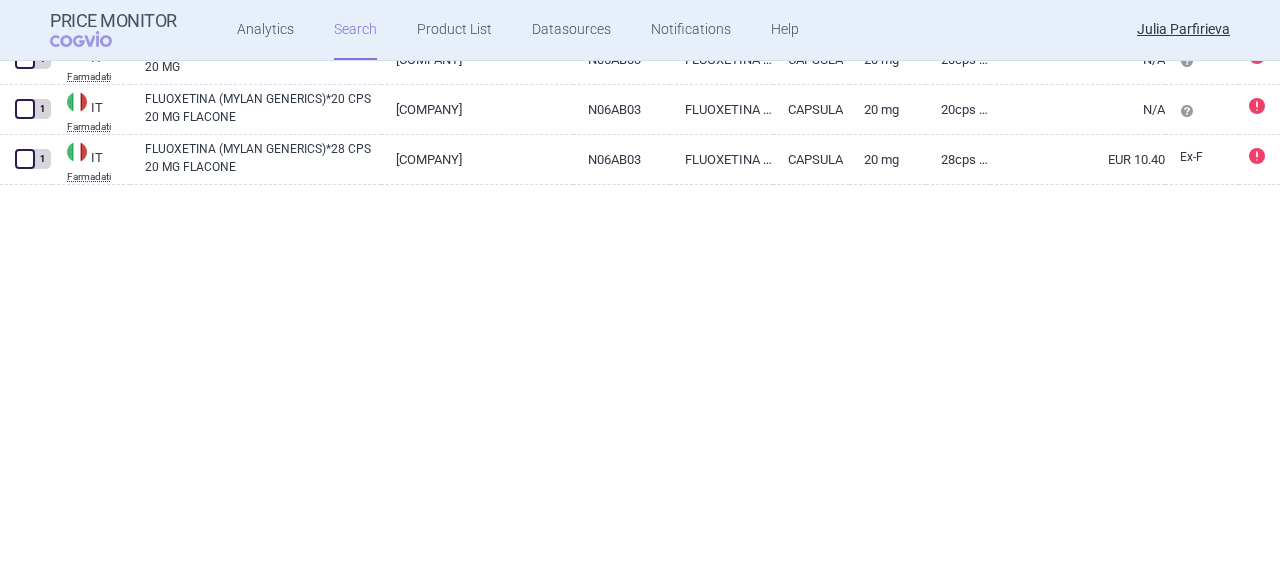 scroll, scrollTop: 24295, scrollLeft: 0, axis: vertical 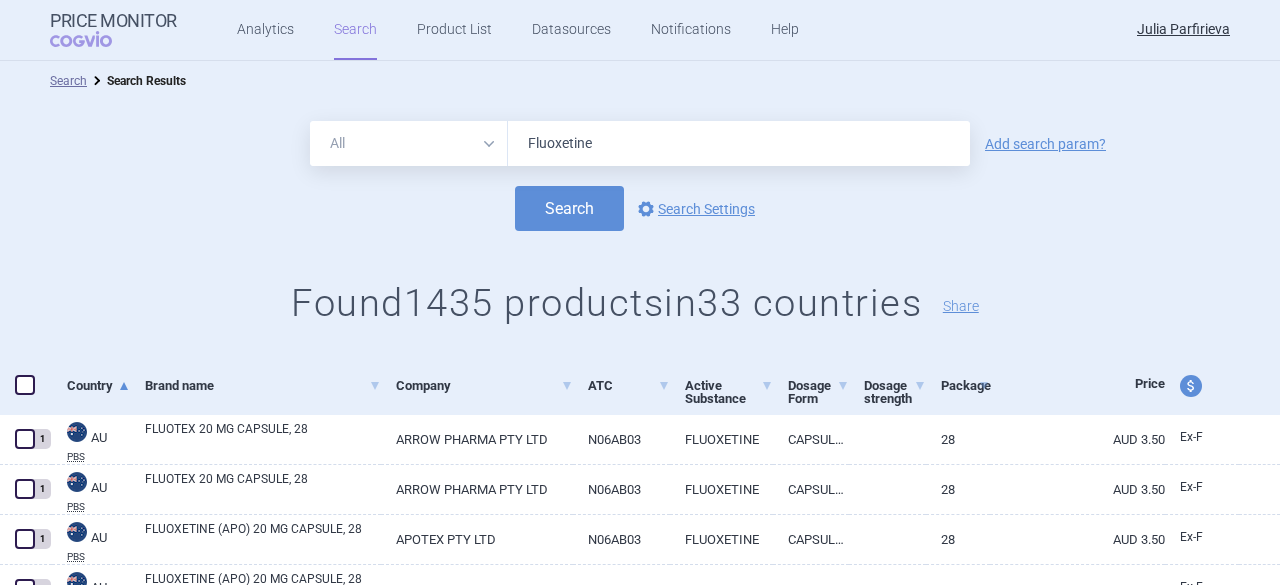 drag, startPoint x: 601, startPoint y: 145, endPoint x: 438, endPoint y: 127, distance: 163.99086 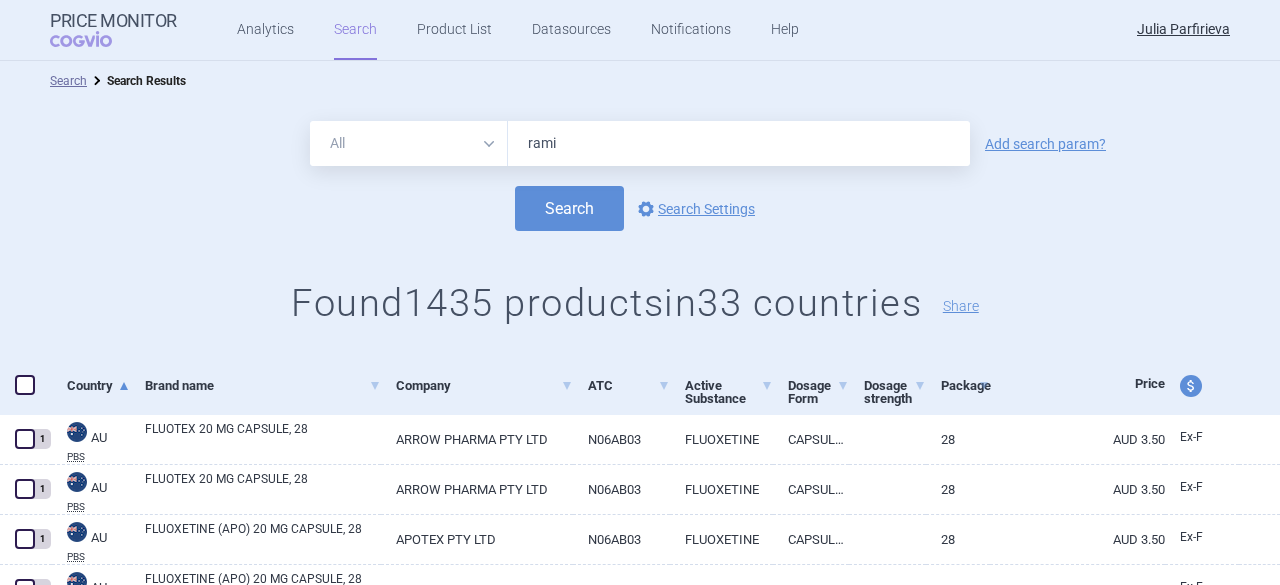 click on "rami" at bounding box center [739, 143] 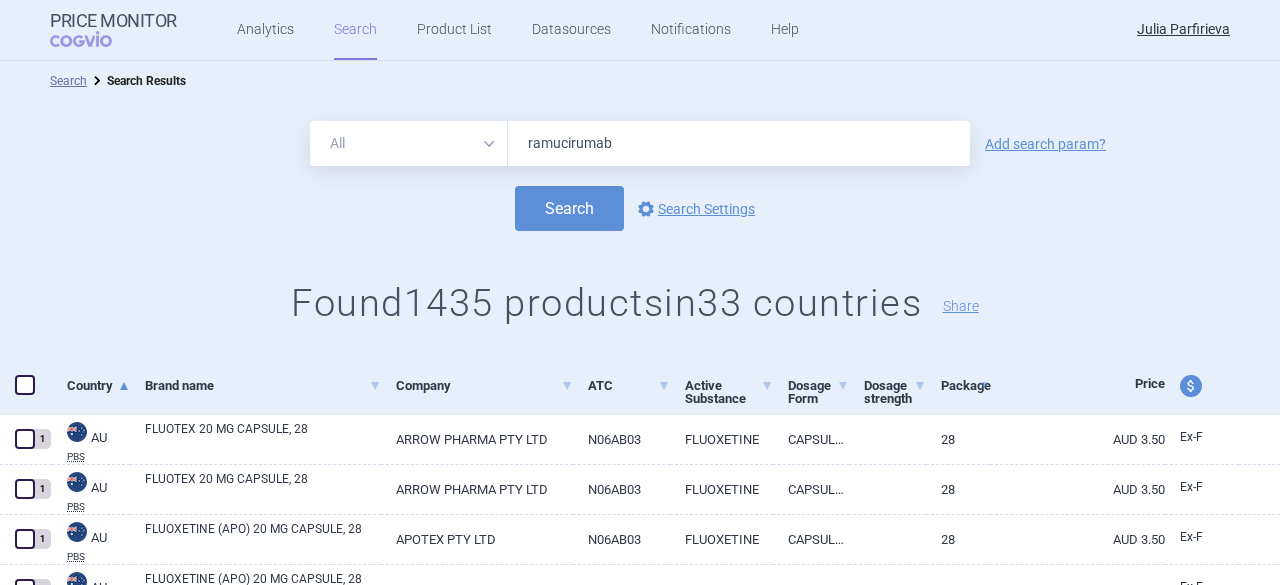 type on "ramucirumab" 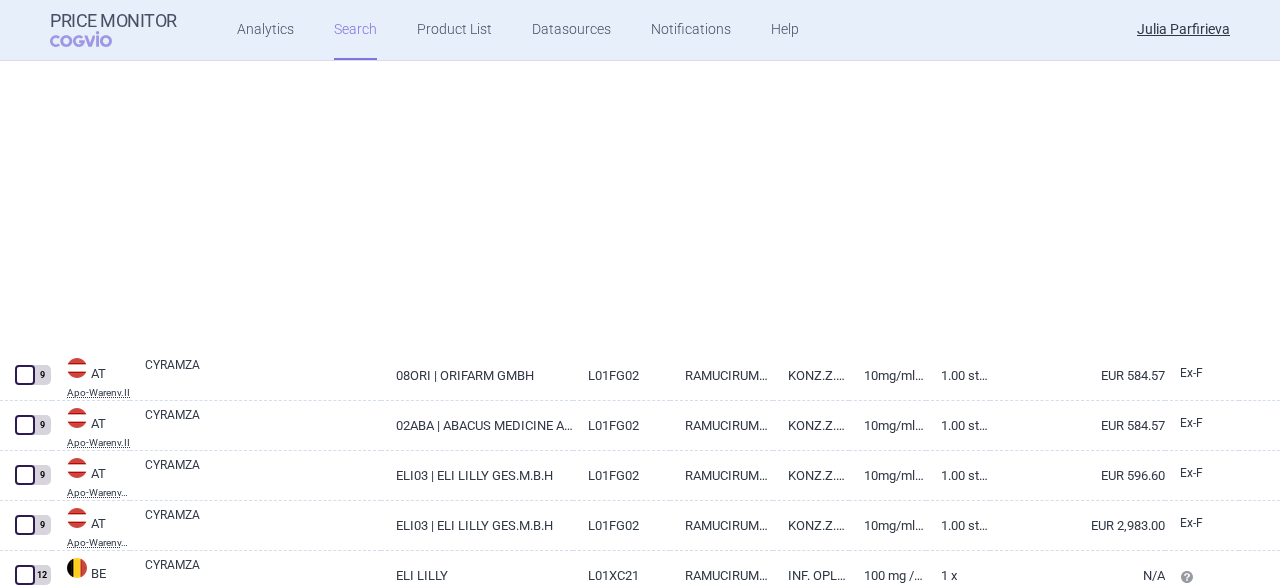 scroll, scrollTop: 0, scrollLeft: 0, axis: both 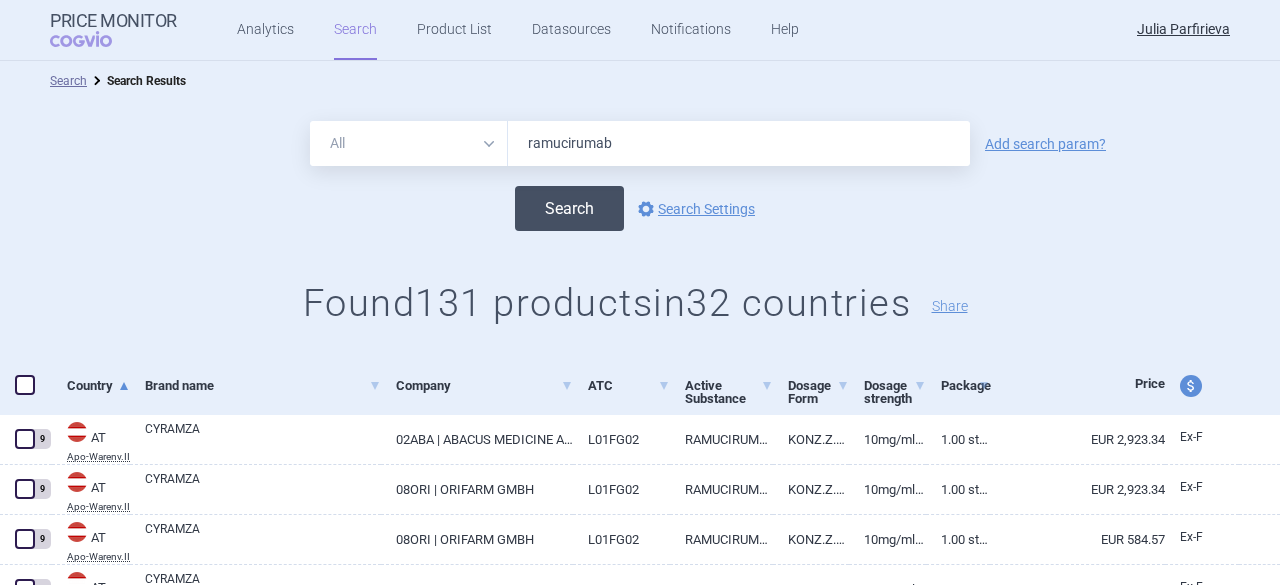 click on "Search" at bounding box center [569, 208] 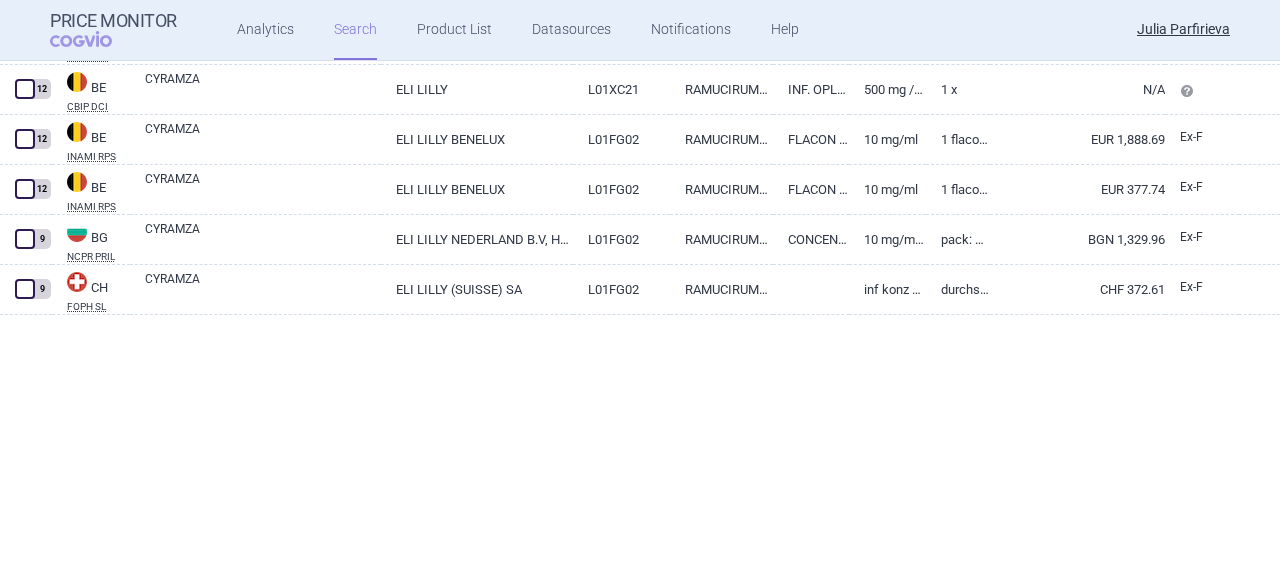 scroll, scrollTop: 0, scrollLeft: 0, axis: both 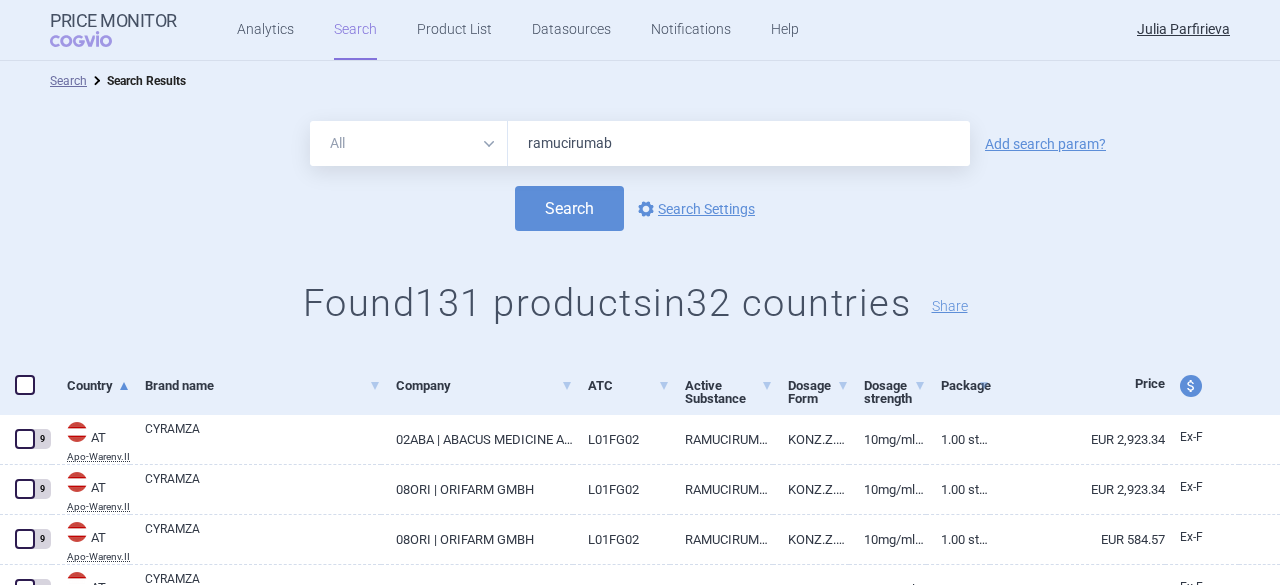 click on "price and currency" at bounding box center [1191, 386] 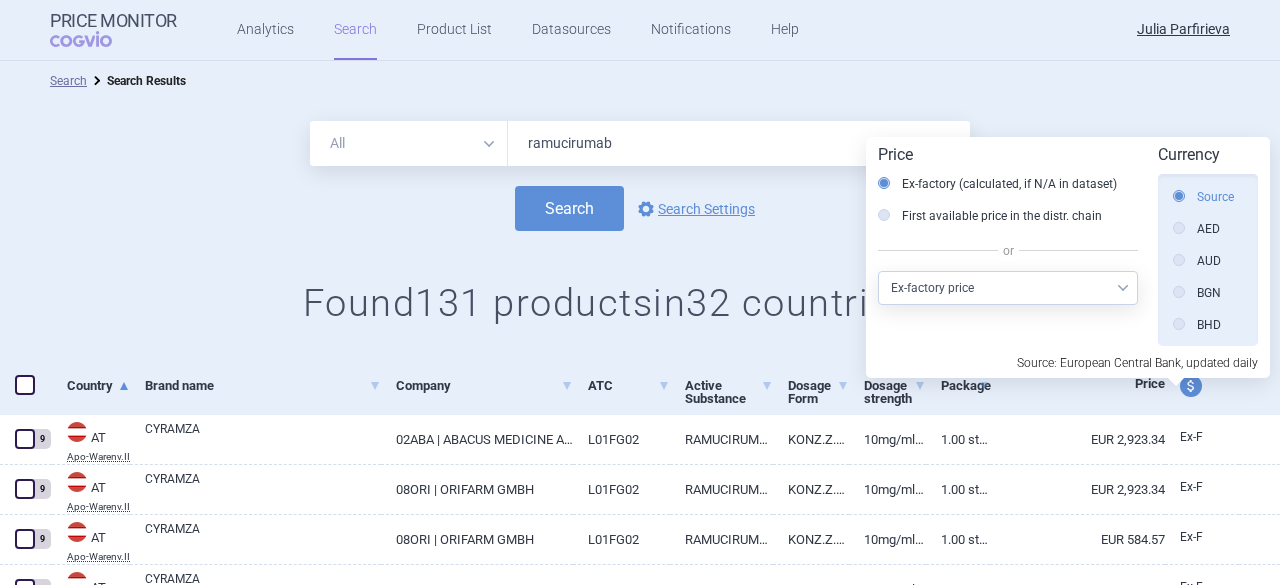 click on "Source" at bounding box center (1203, 197) 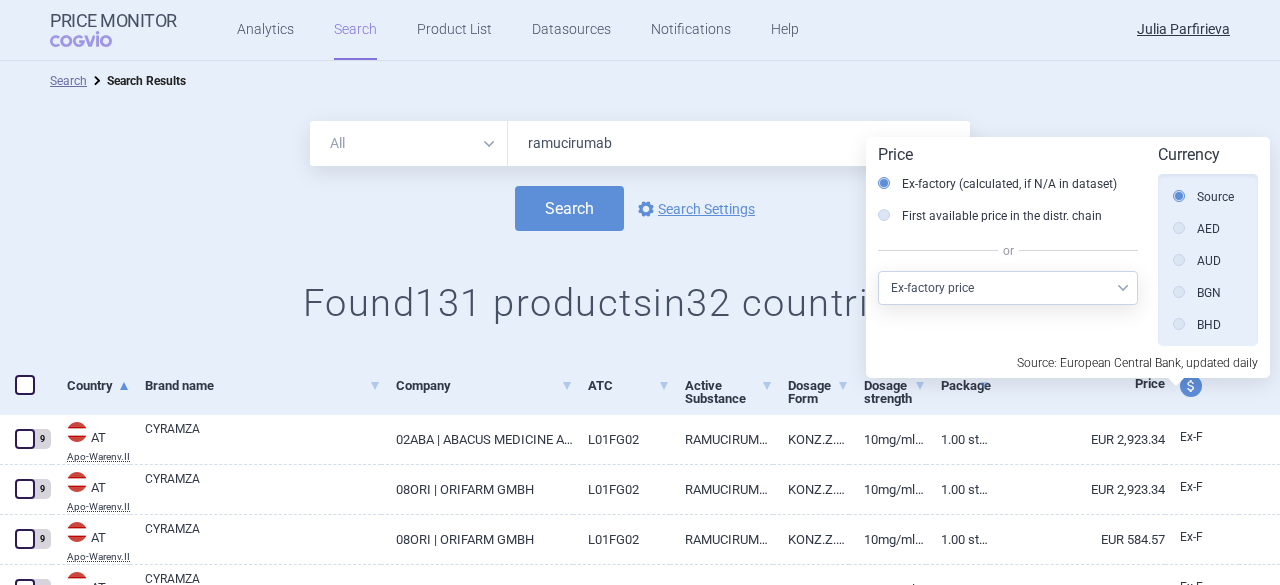 click on "Search Search Results" at bounding box center [640, 81] 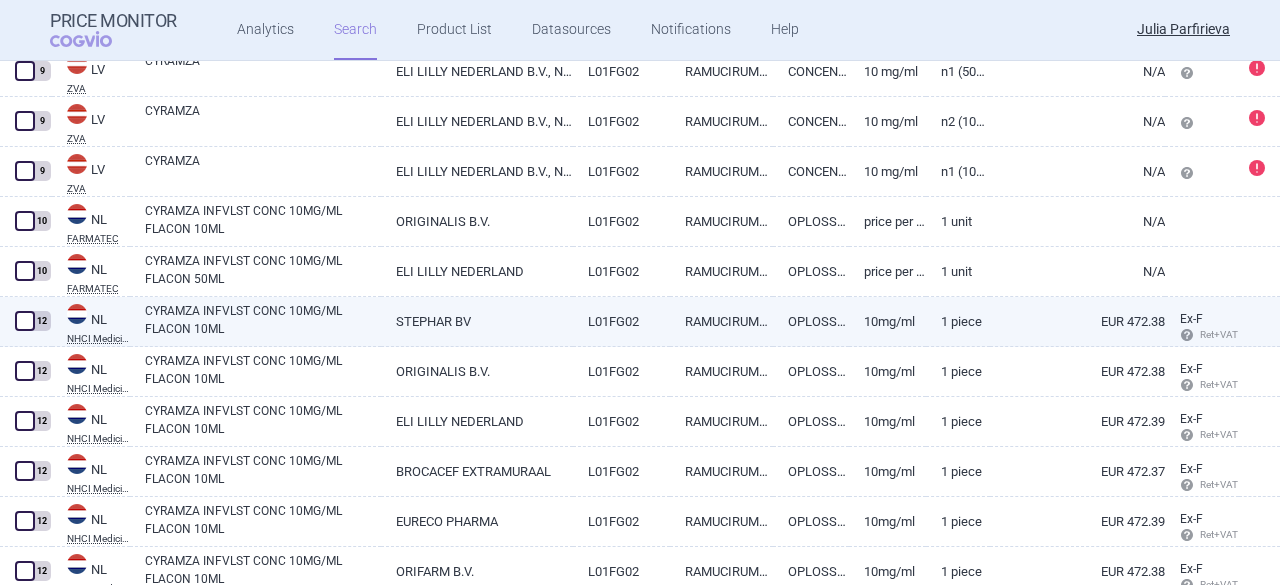 scroll, scrollTop: 4200, scrollLeft: 0, axis: vertical 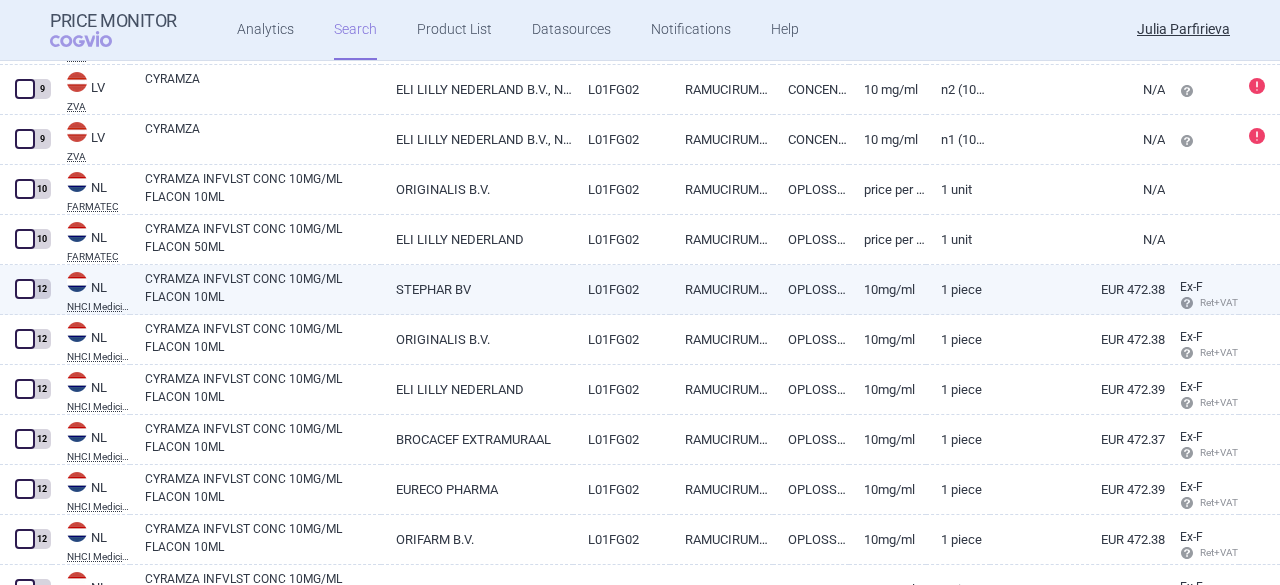 click on "OPLOSSING" at bounding box center (811, 289) 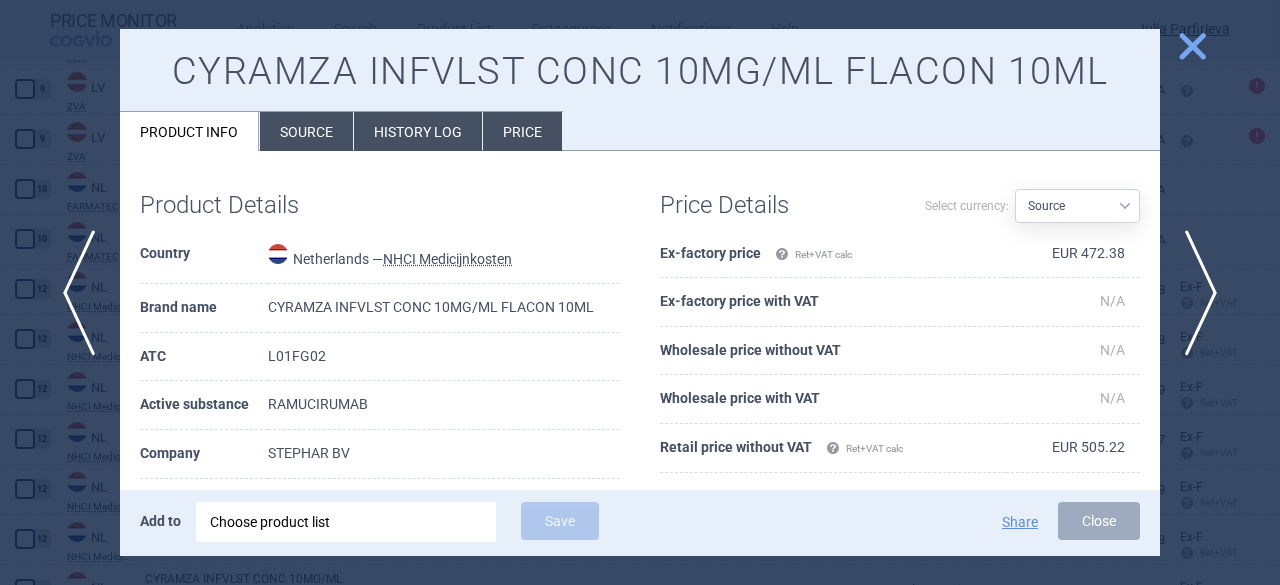 click on "close" at bounding box center (1192, 46) 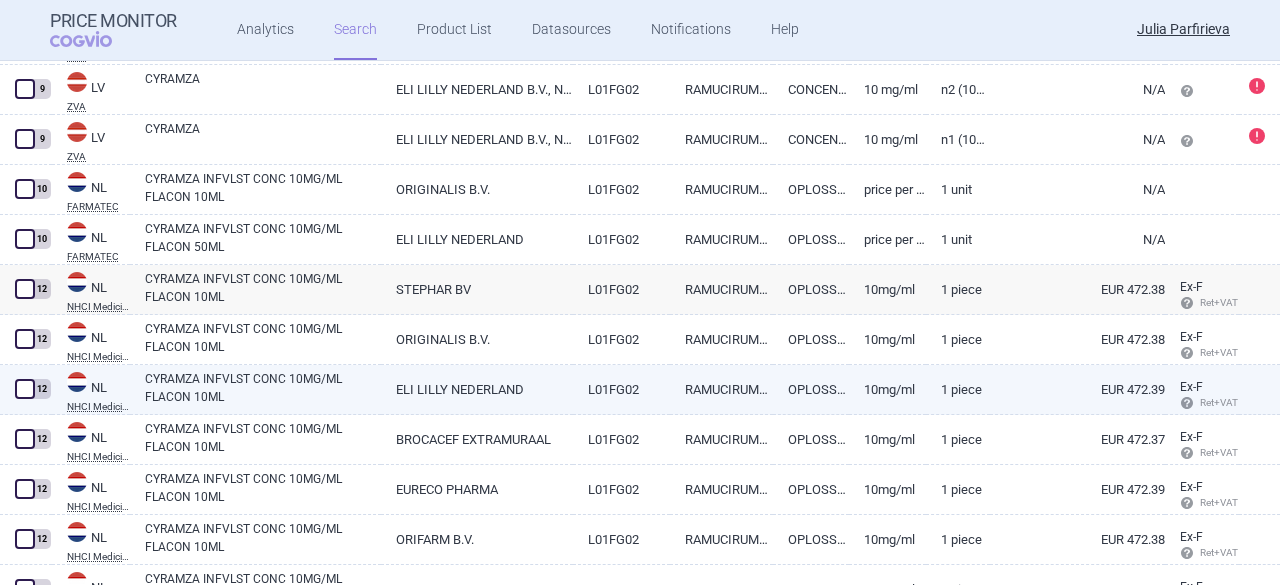 click on "EUR 472.39" at bounding box center [1077, 389] 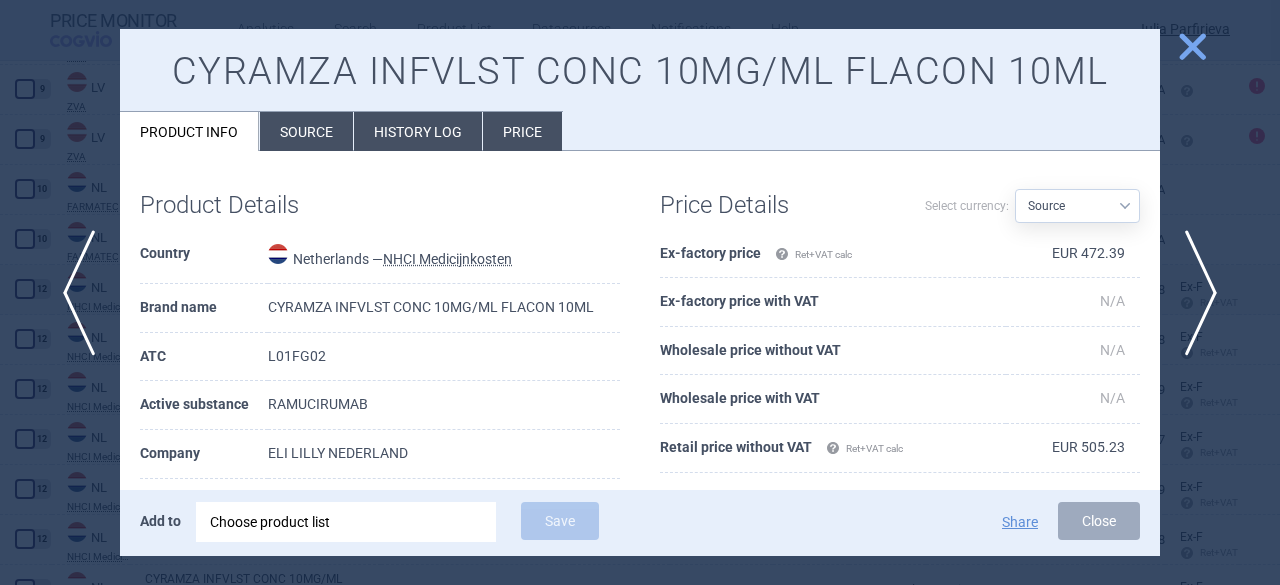 click on "History log" at bounding box center [418, 131] 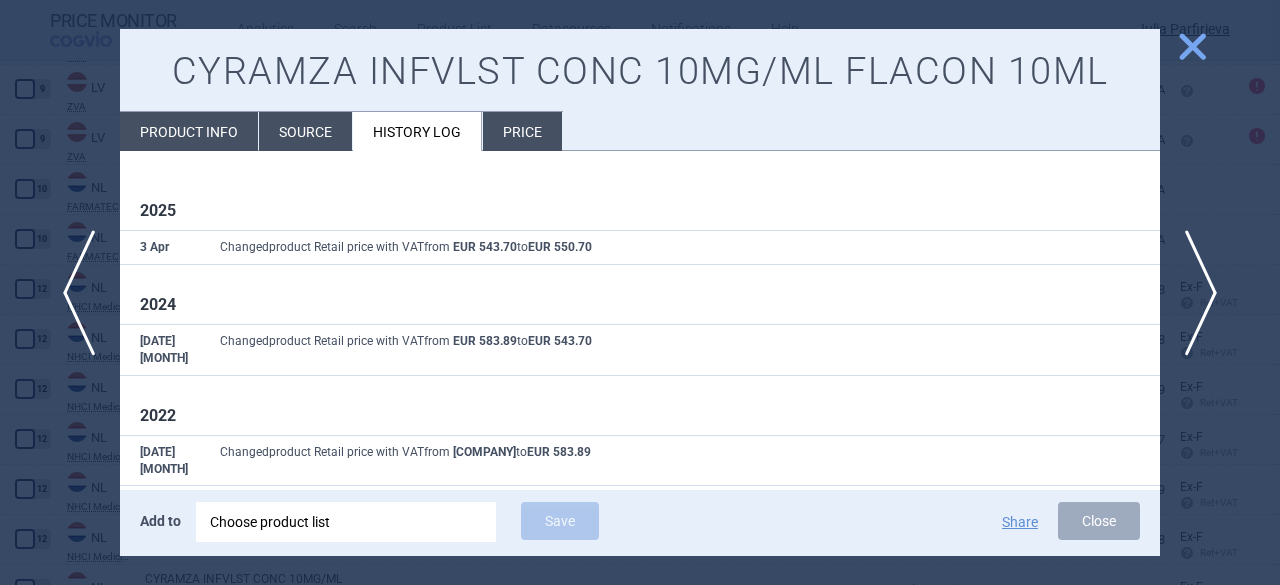 click on "Price" at bounding box center (522, 131) 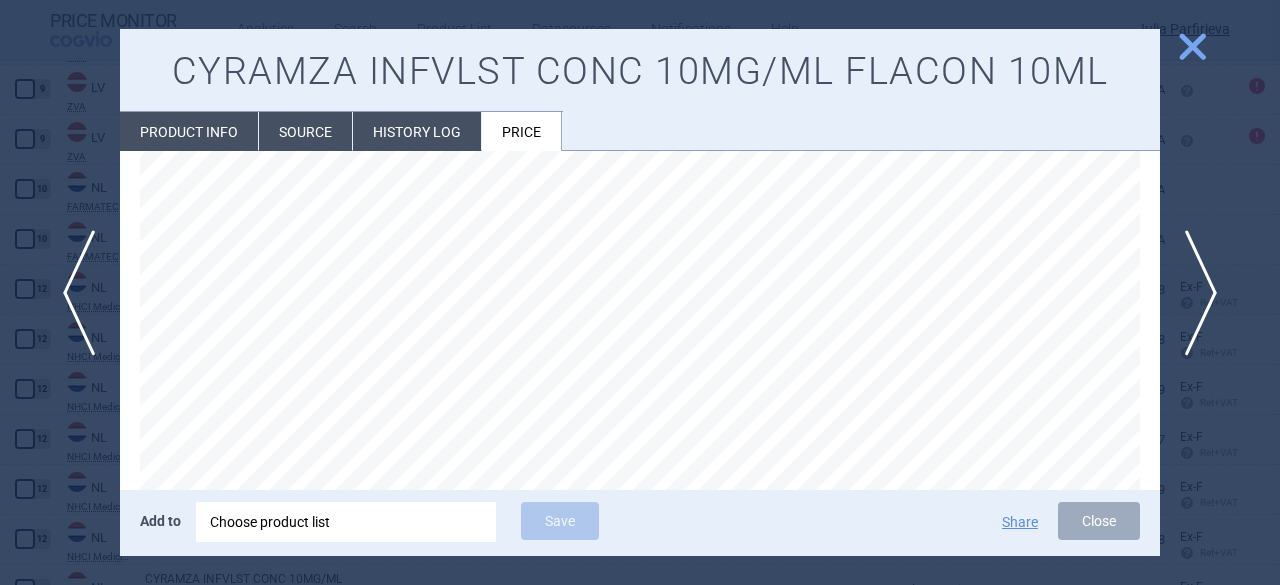 scroll, scrollTop: 200, scrollLeft: 0, axis: vertical 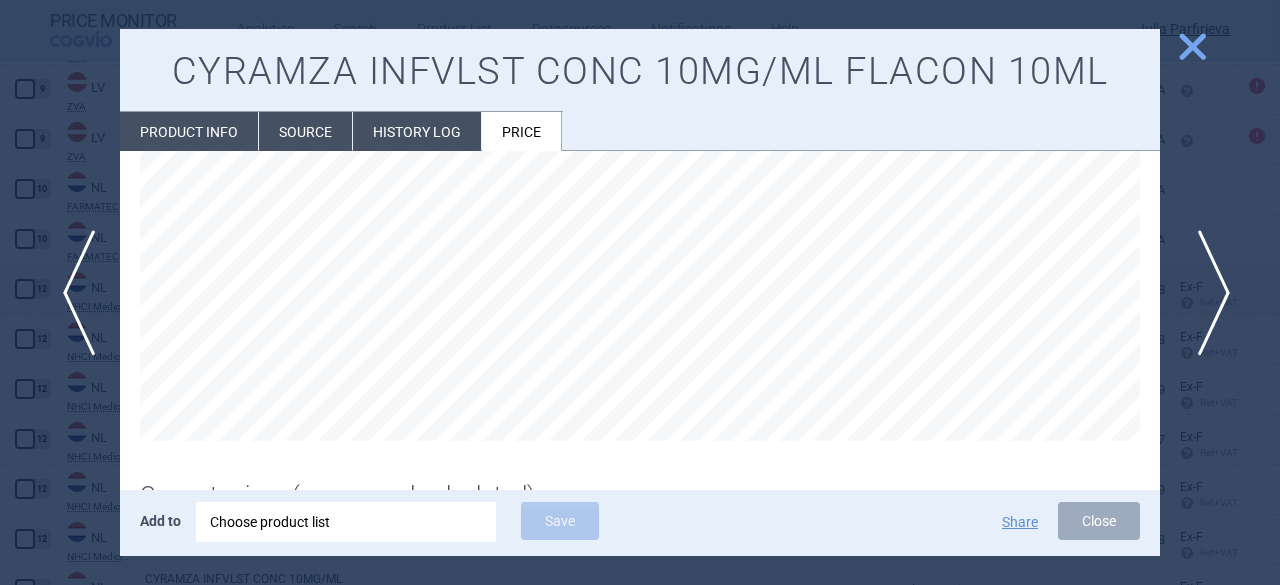 click on "next" at bounding box center [1207, 293] 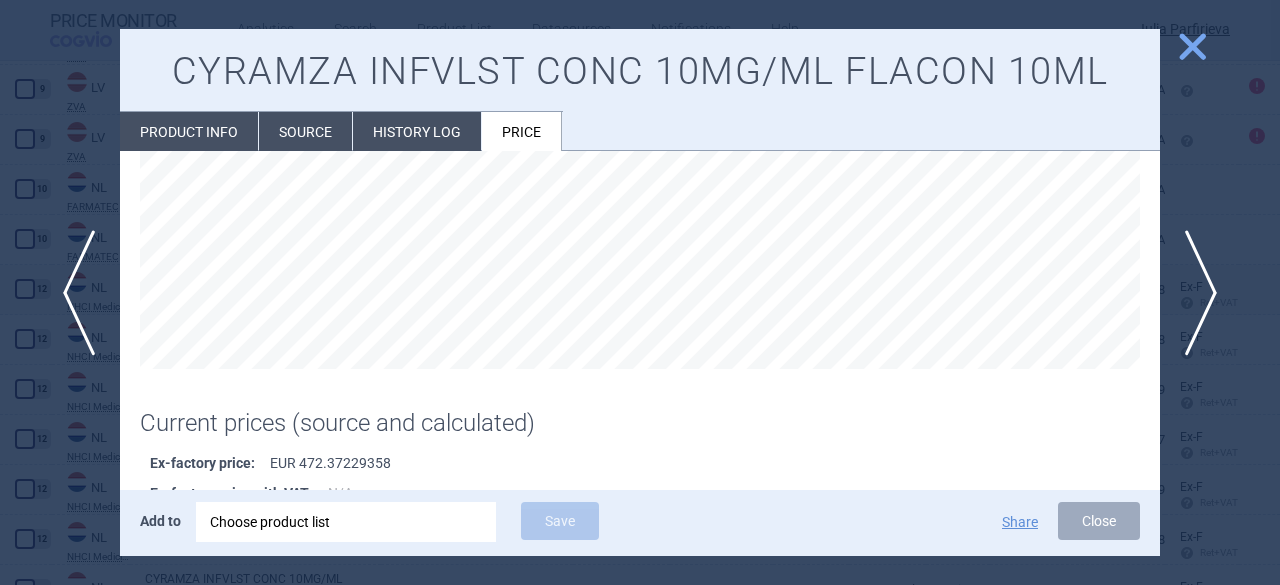 scroll, scrollTop: 437, scrollLeft: 0, axis: vertical 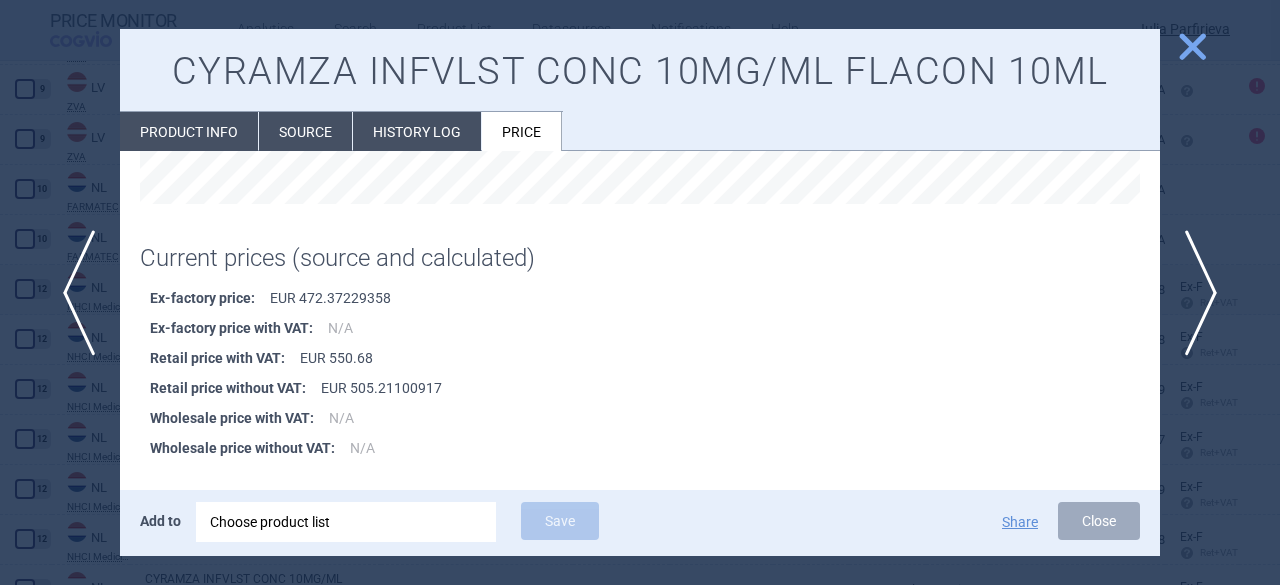 click on "Retail price with VAT : EUR [PRICE]" at bounding box center [655, 358] 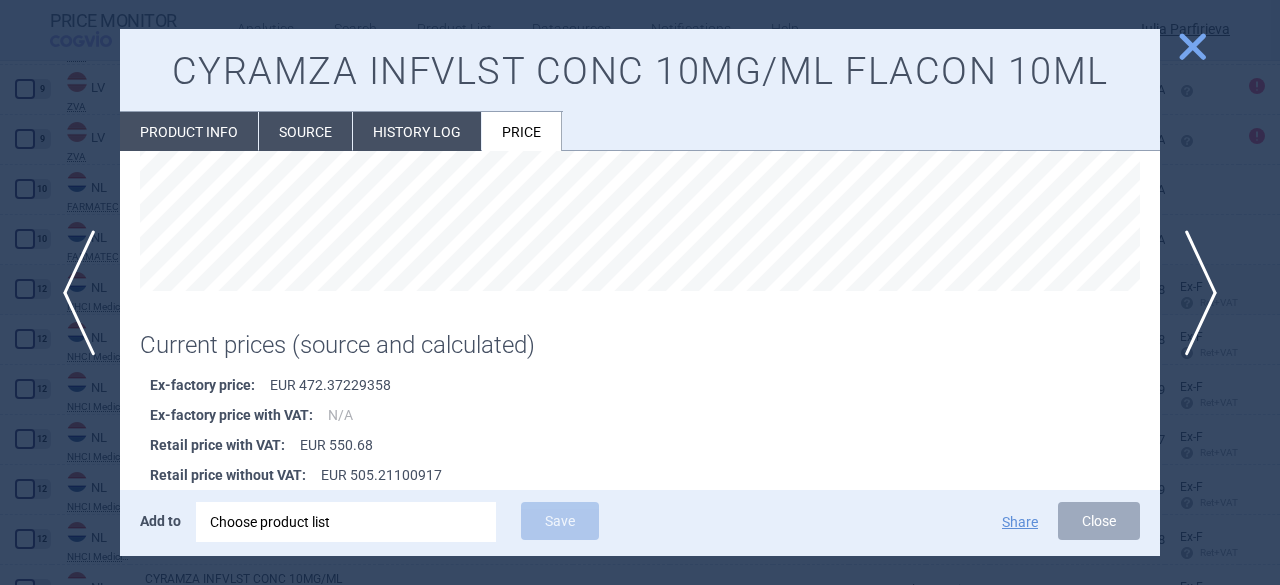 scroll, scrollTop: 37, scrollLeft: 0, axis: vertical 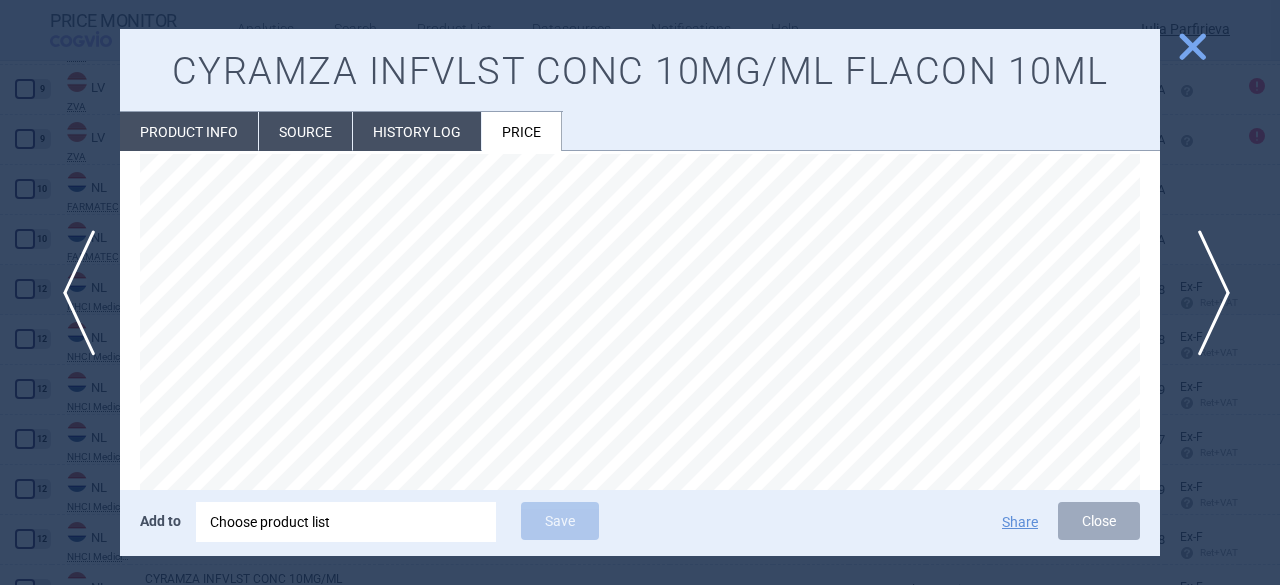 click on "next" at bounding box center [1207, 293] 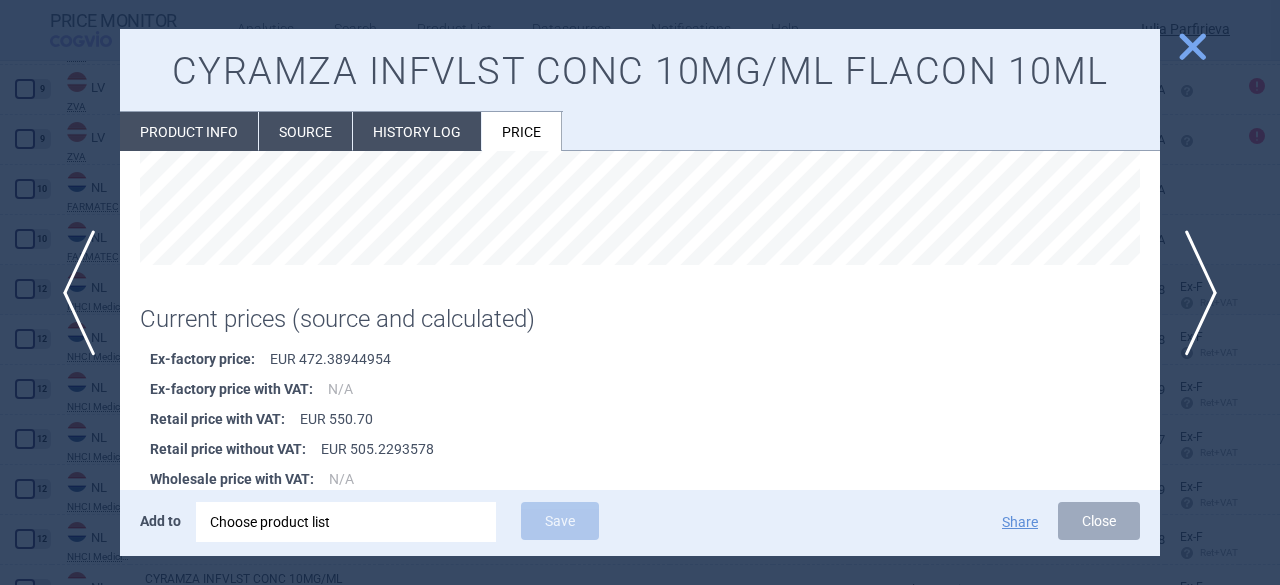scroll, scrollTop: 437, scrollLeft: 0, axis: vertical 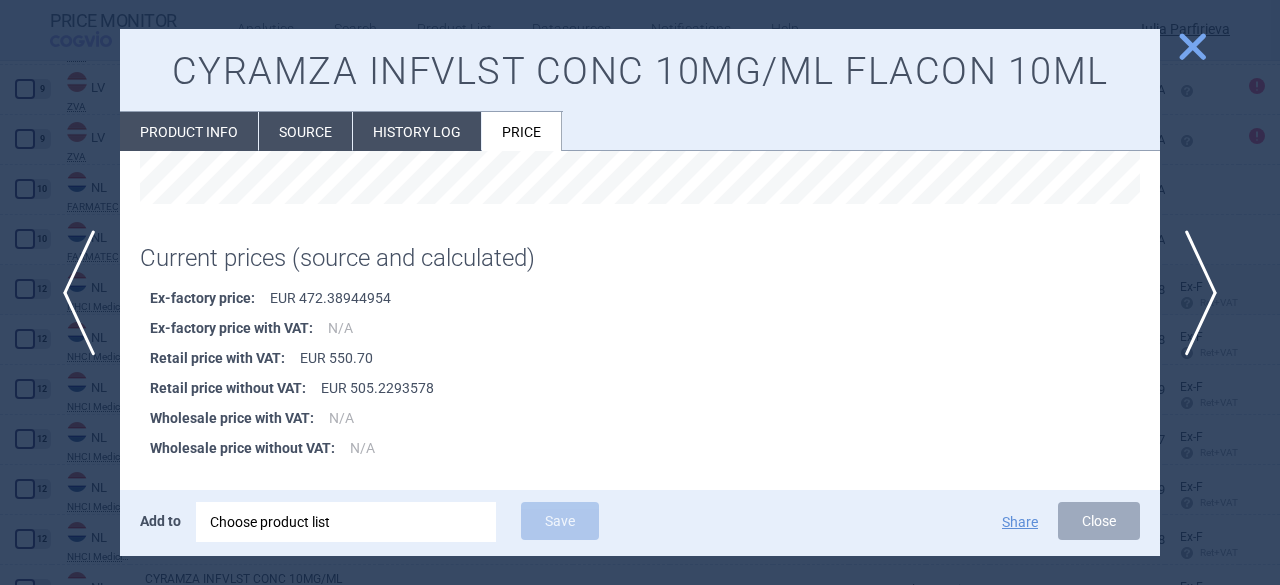 drag, startPoint x: 519, startPoint y: 123, endPoint x: 600, endPoint y: 231, distance: 135 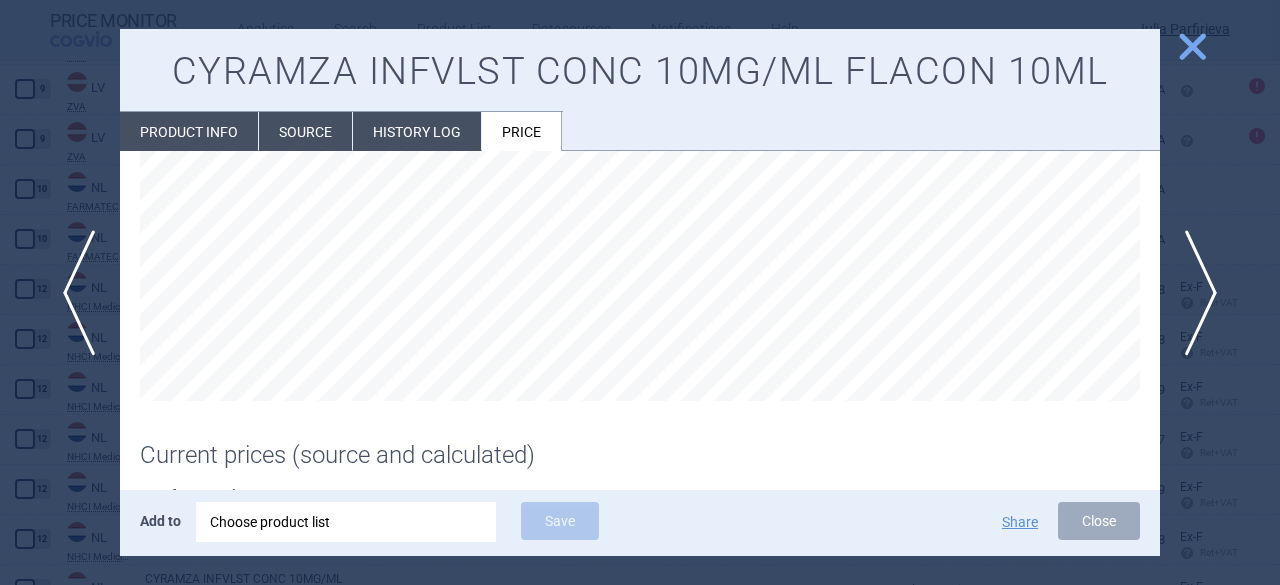 scroll, scrollTop: 37, scrollLeft: 0, axis: vertical 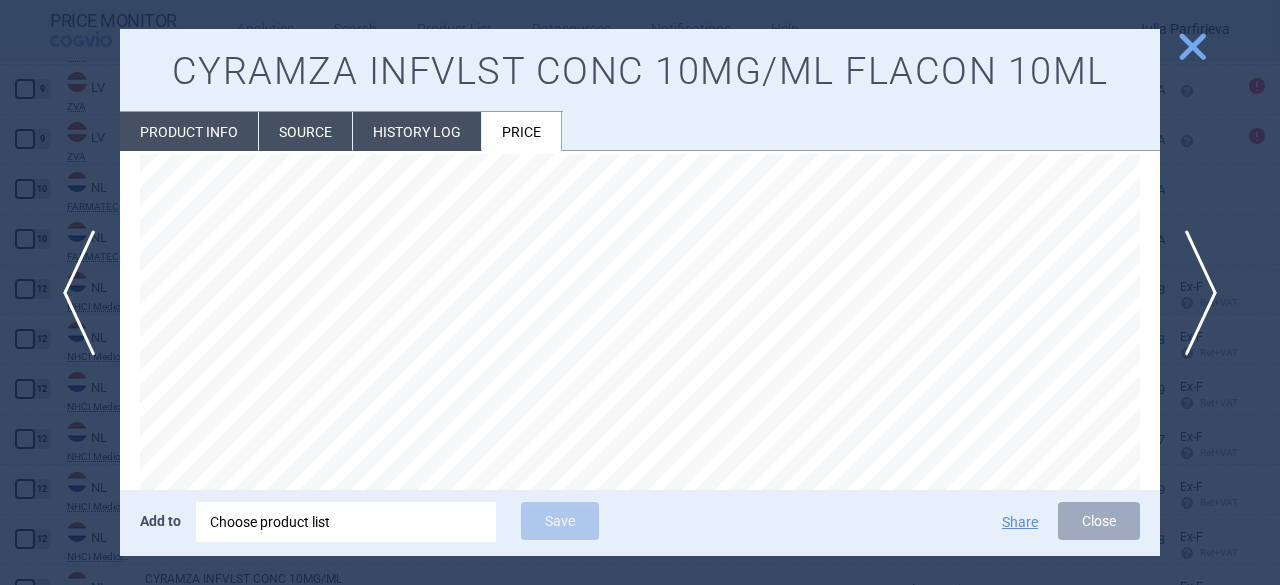 click on "close" at bounding box center (1192, 46) 